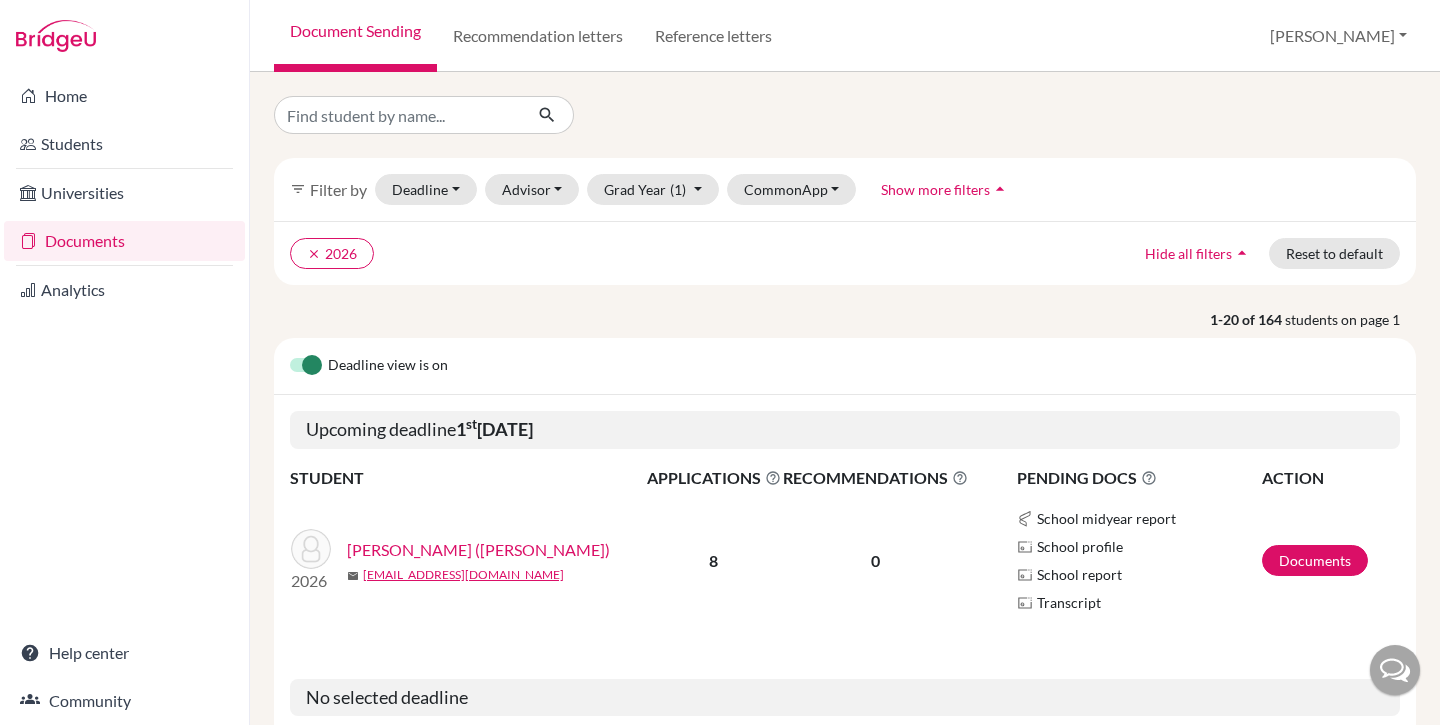 click at bounding box center (398, 115) 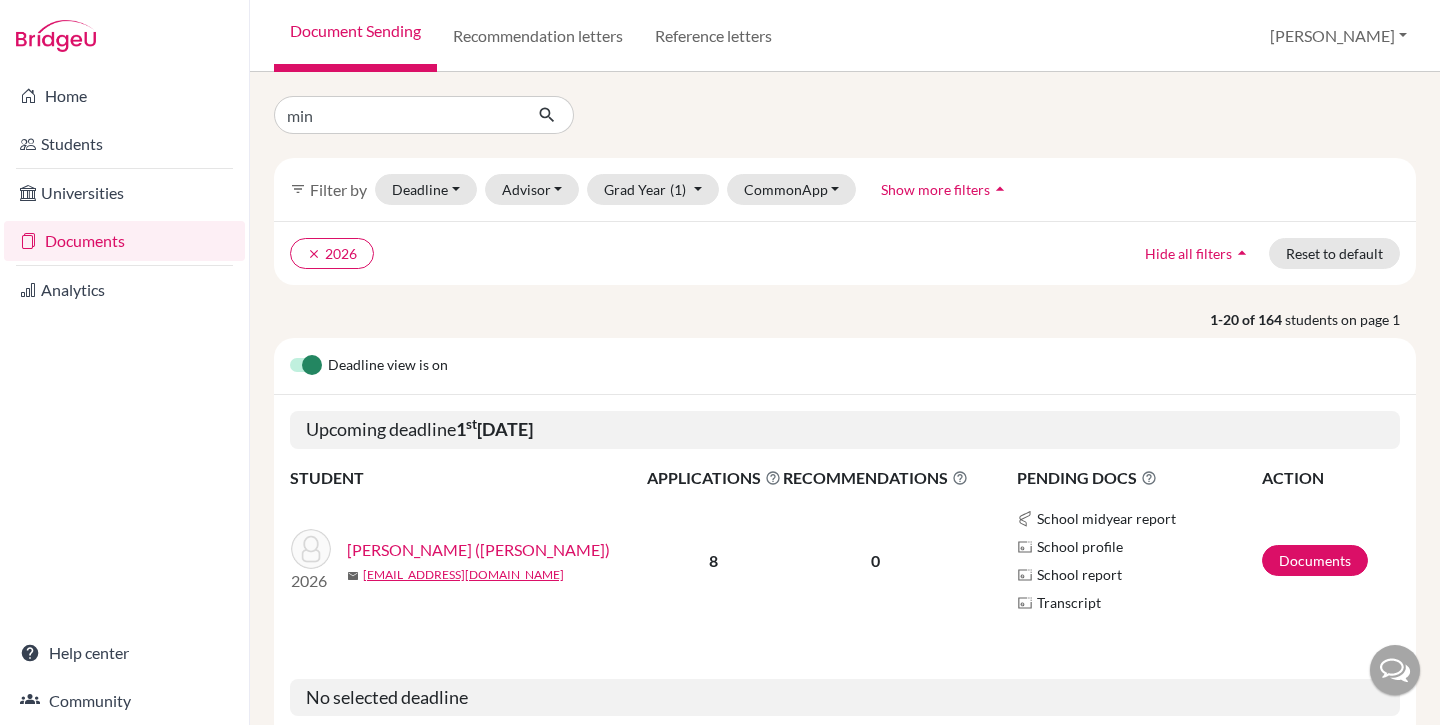 type on "minh" 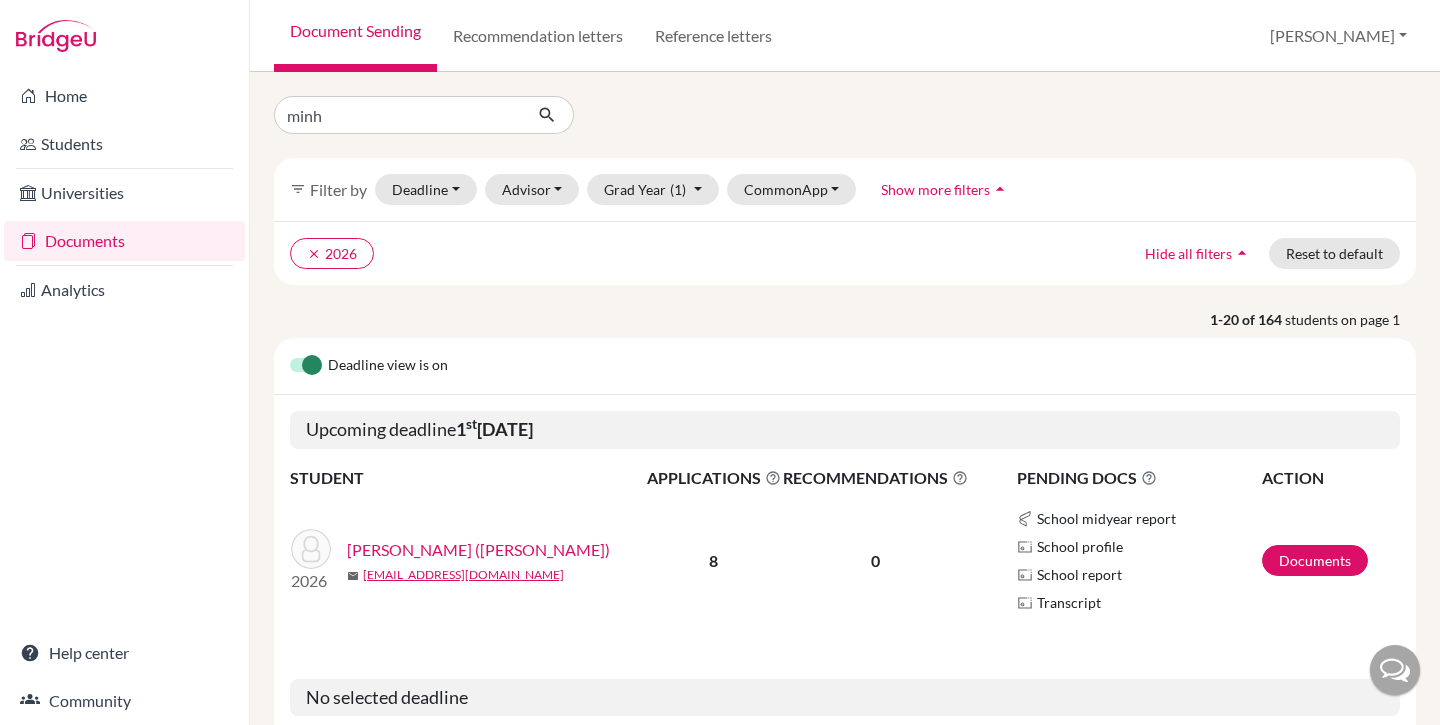 click at bounding box center (547, 115) 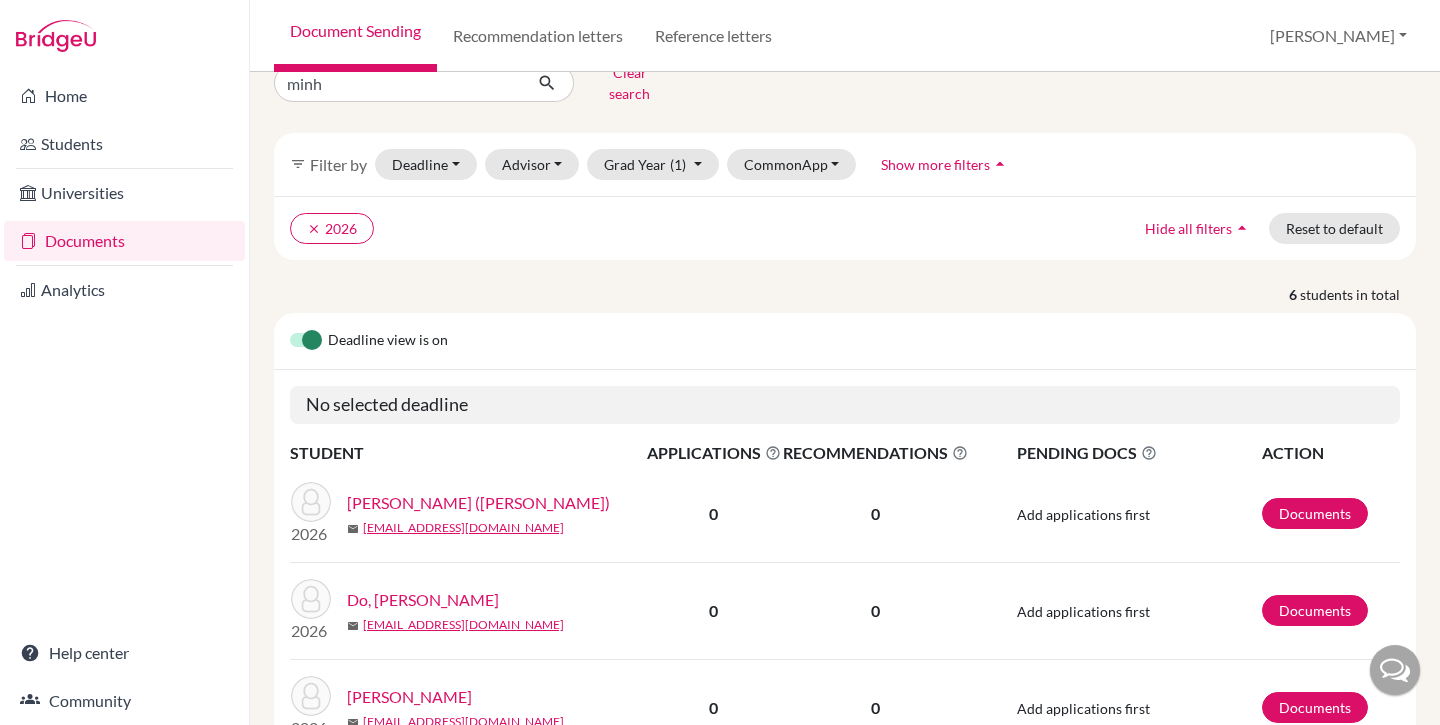 scroll, scrollTop: 0, scrollLeft: 0, axis: both 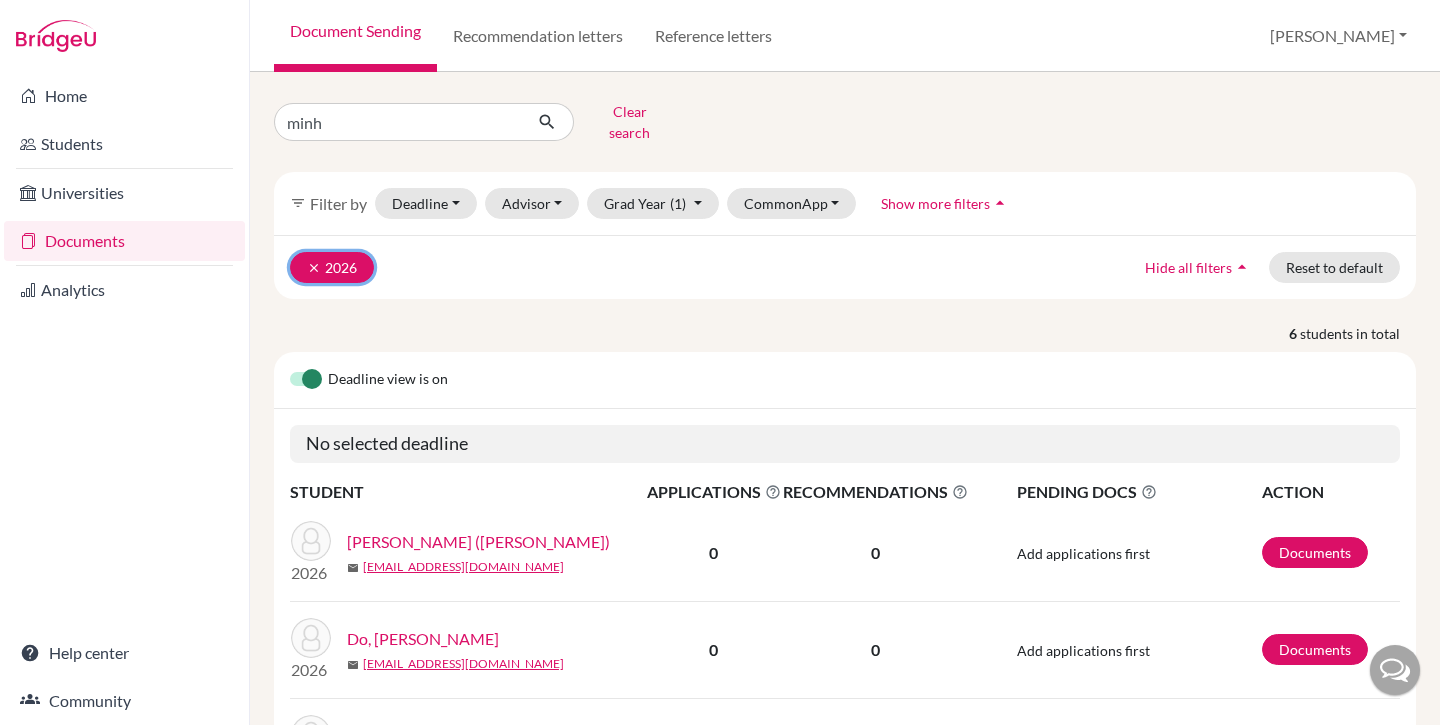 click on "clear" at bounding box center [314, 268] 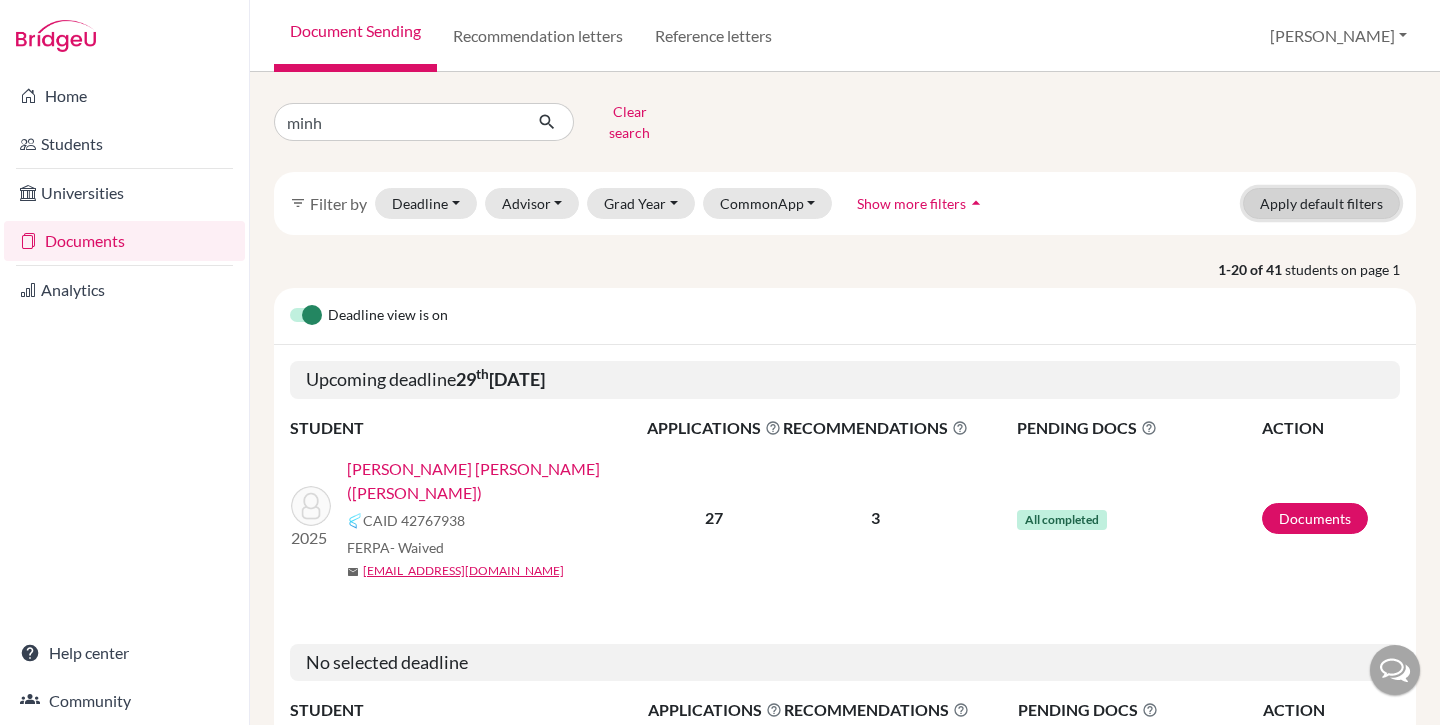 click on "Apply default filters" 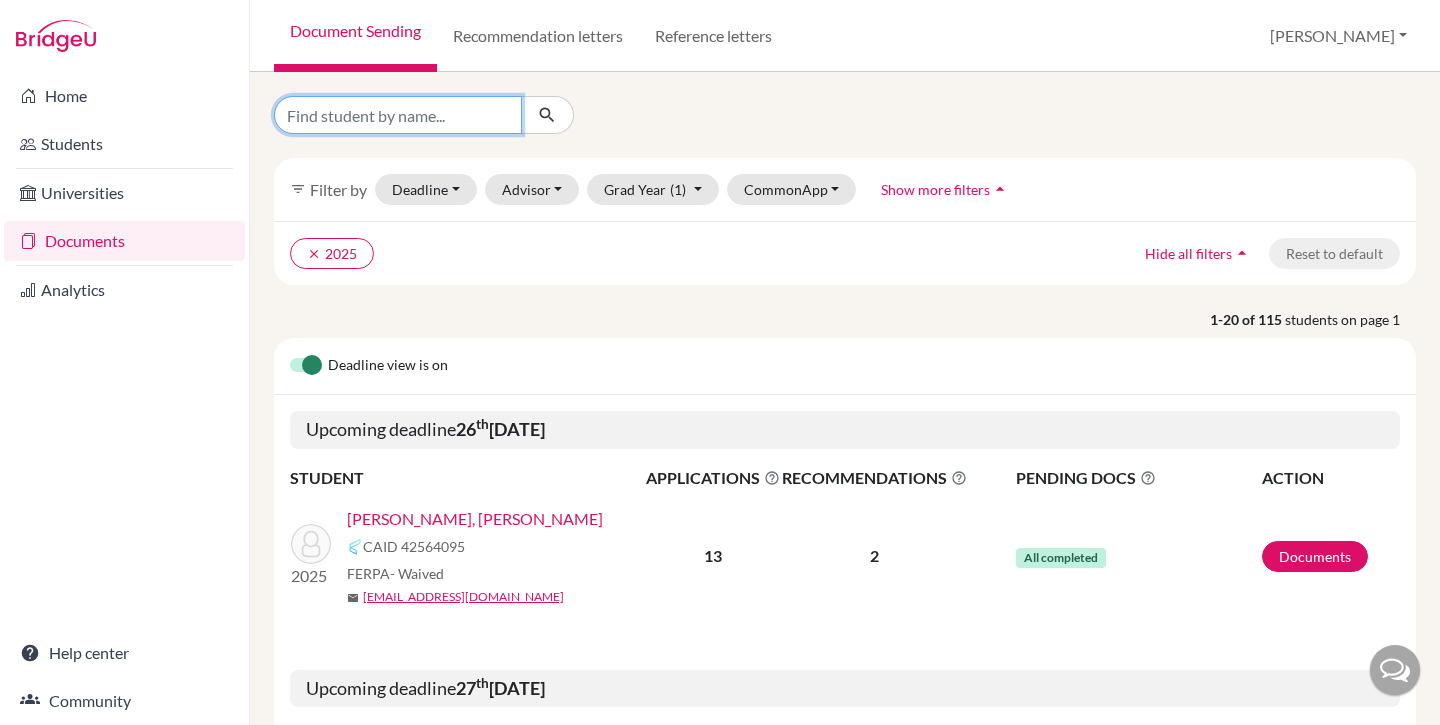 click at bounding box center [398, 115] 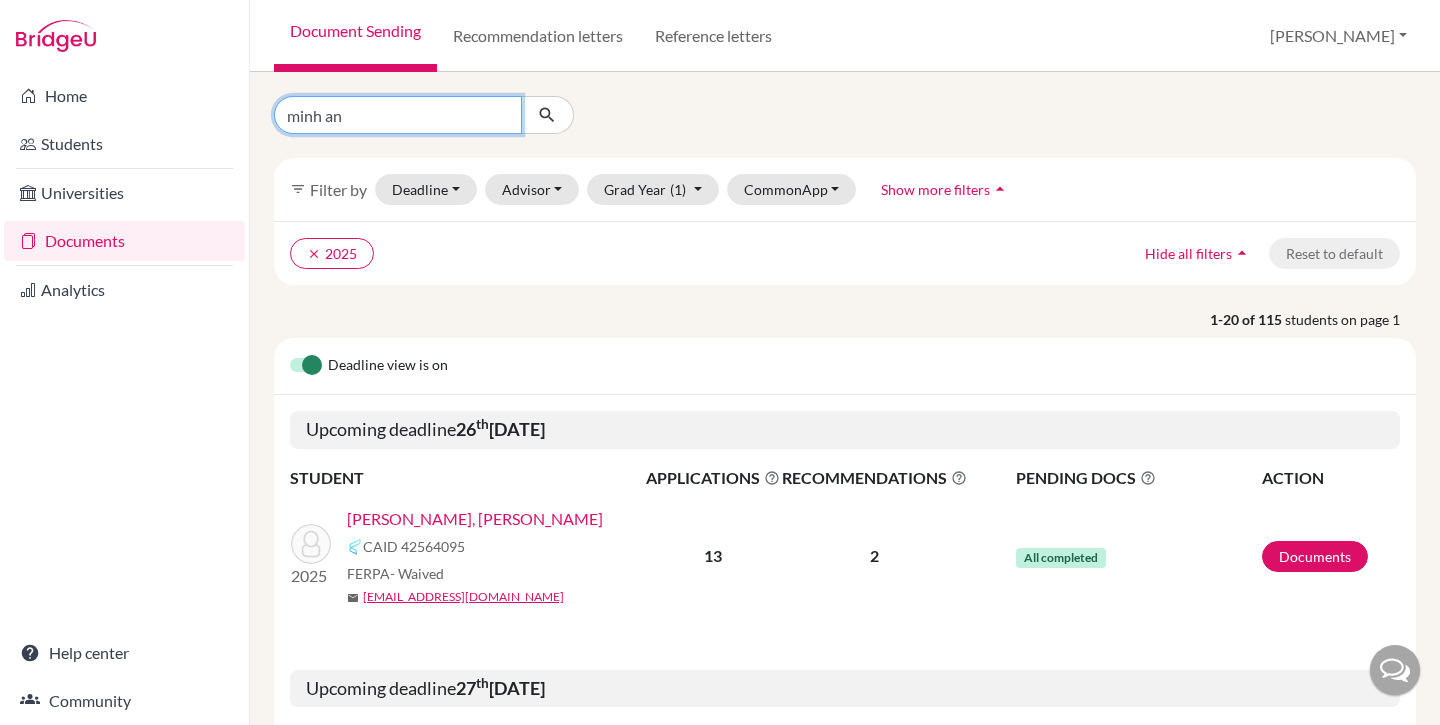 type on "minh anh" 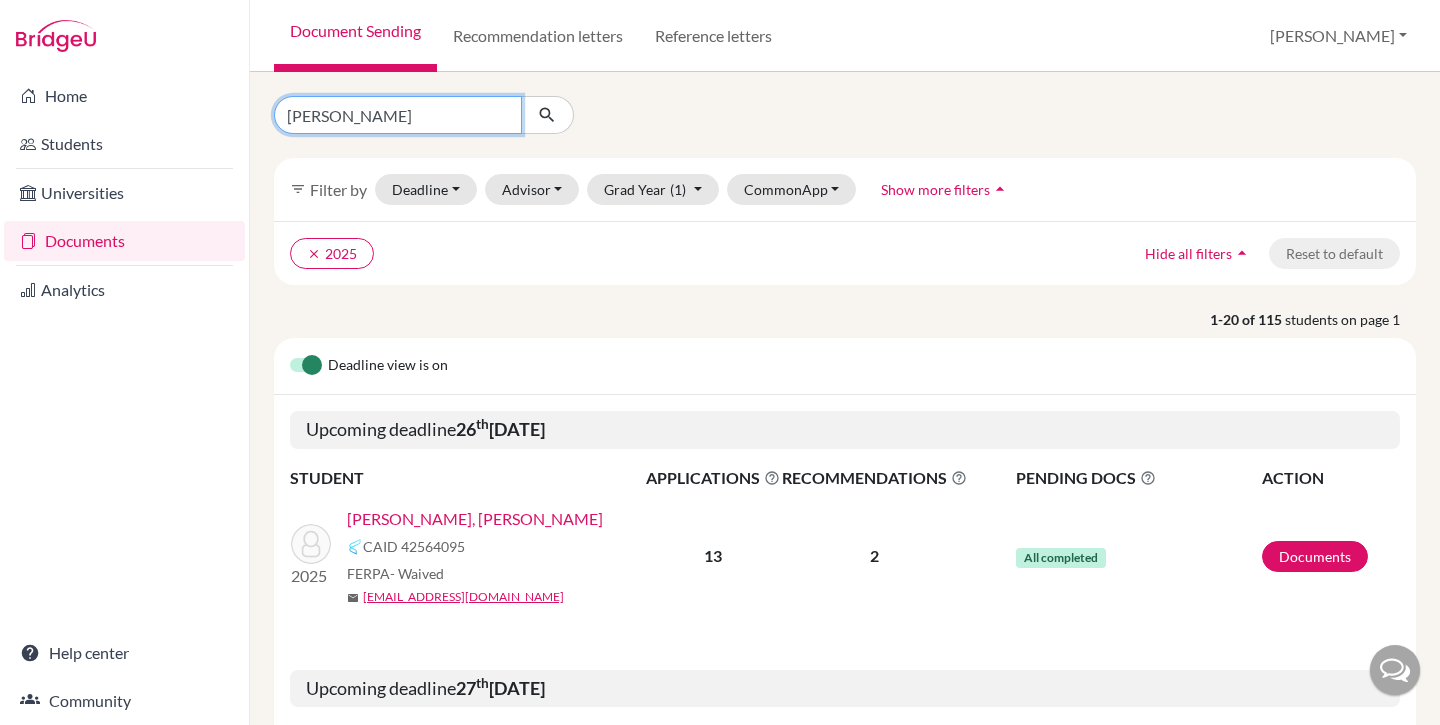 click at bounding box center (547, 115) 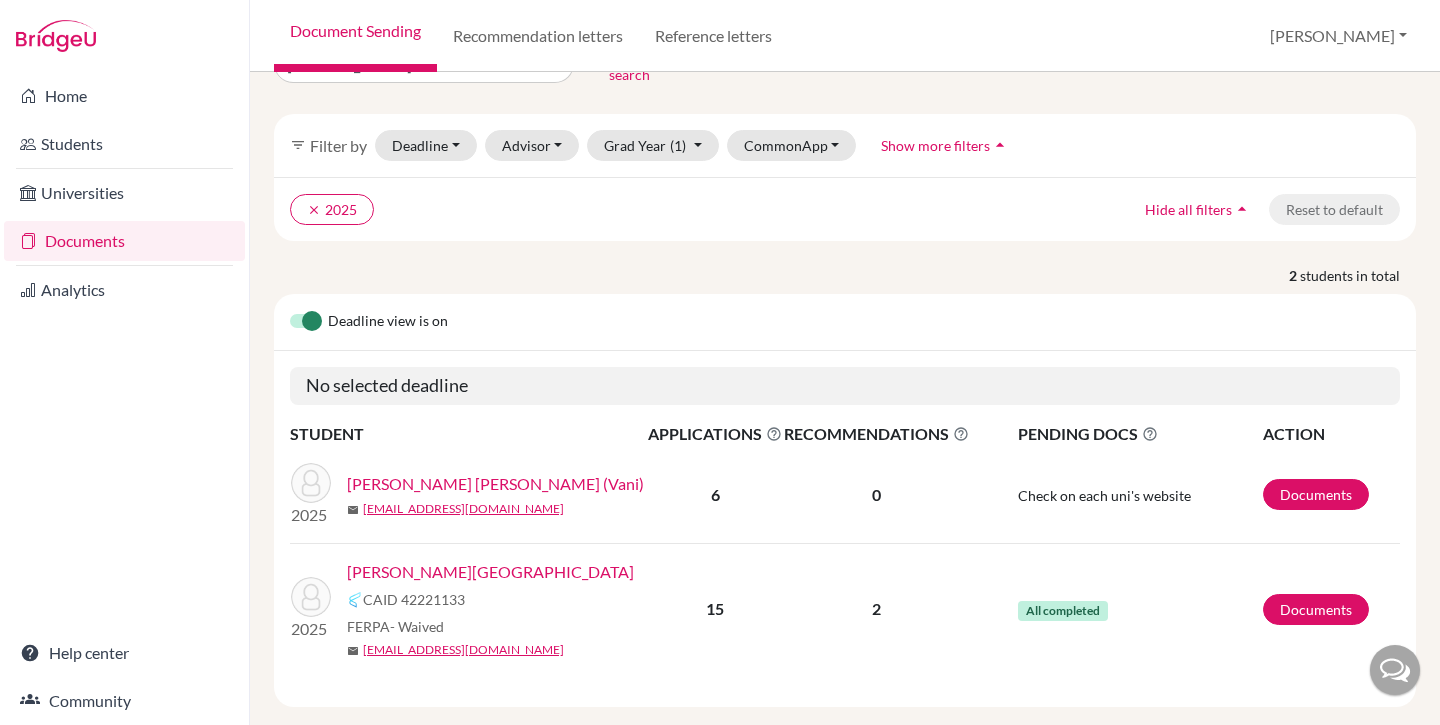 scroll, scrollTop: 73, scrollLeft: 0, axis: vertical 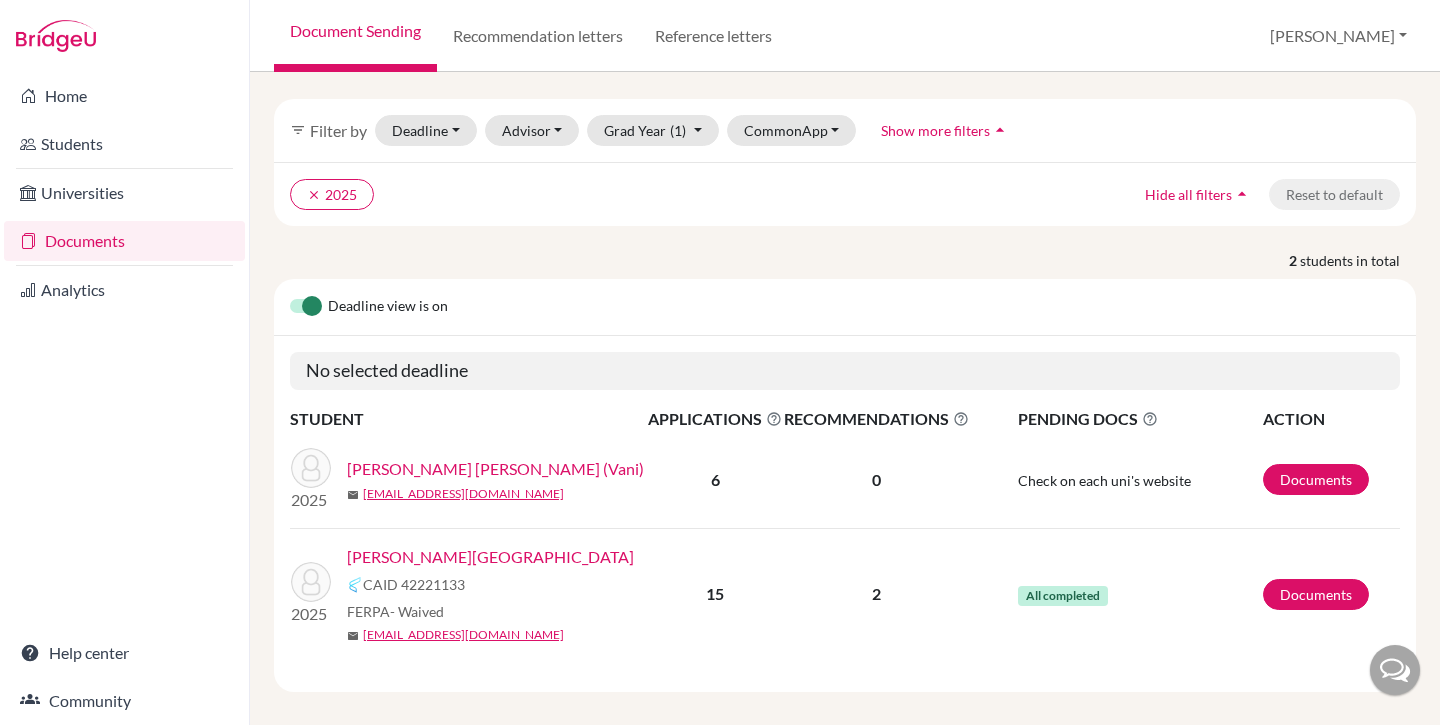 click on "[PERSON_NAME][GEOGRAPHIC_DATA]" at bounding box center [490, 557] 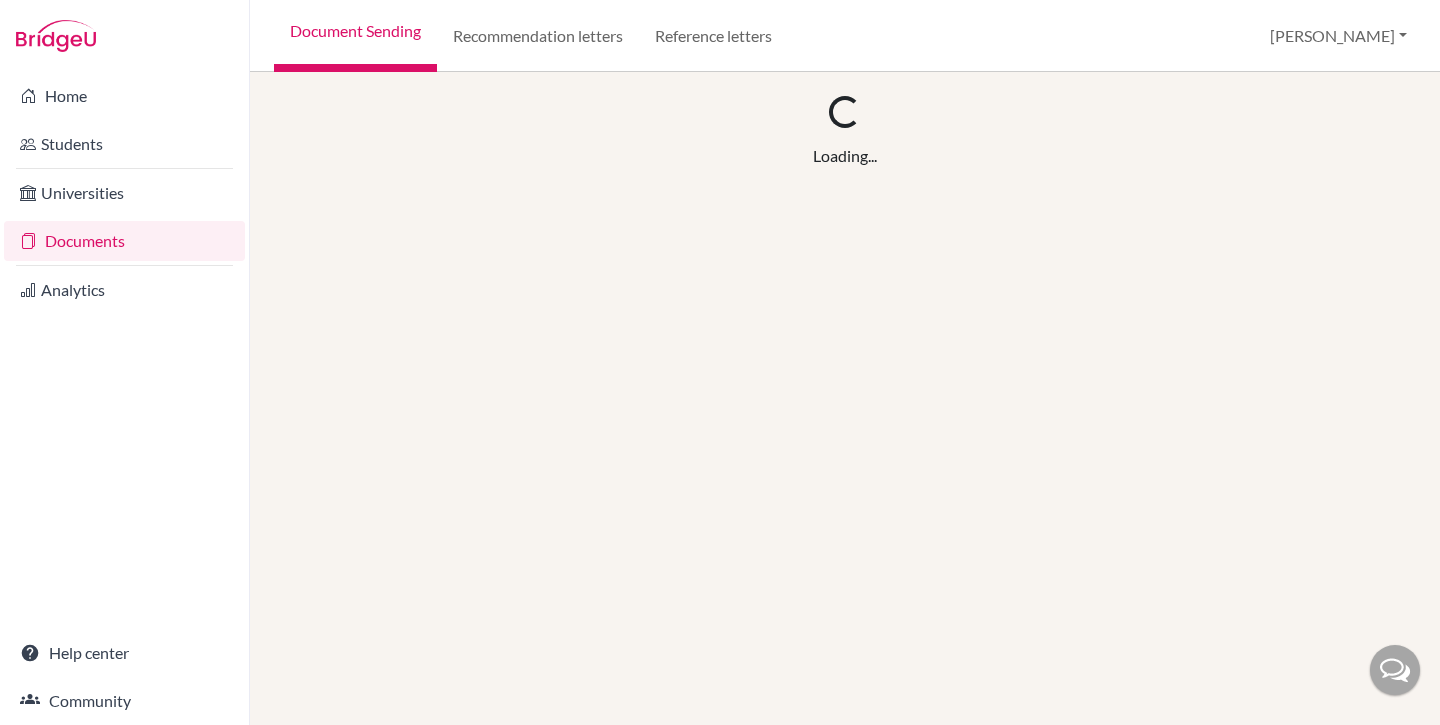 scroll, scrollTop: 0, scrollLeft: 0, axis: both 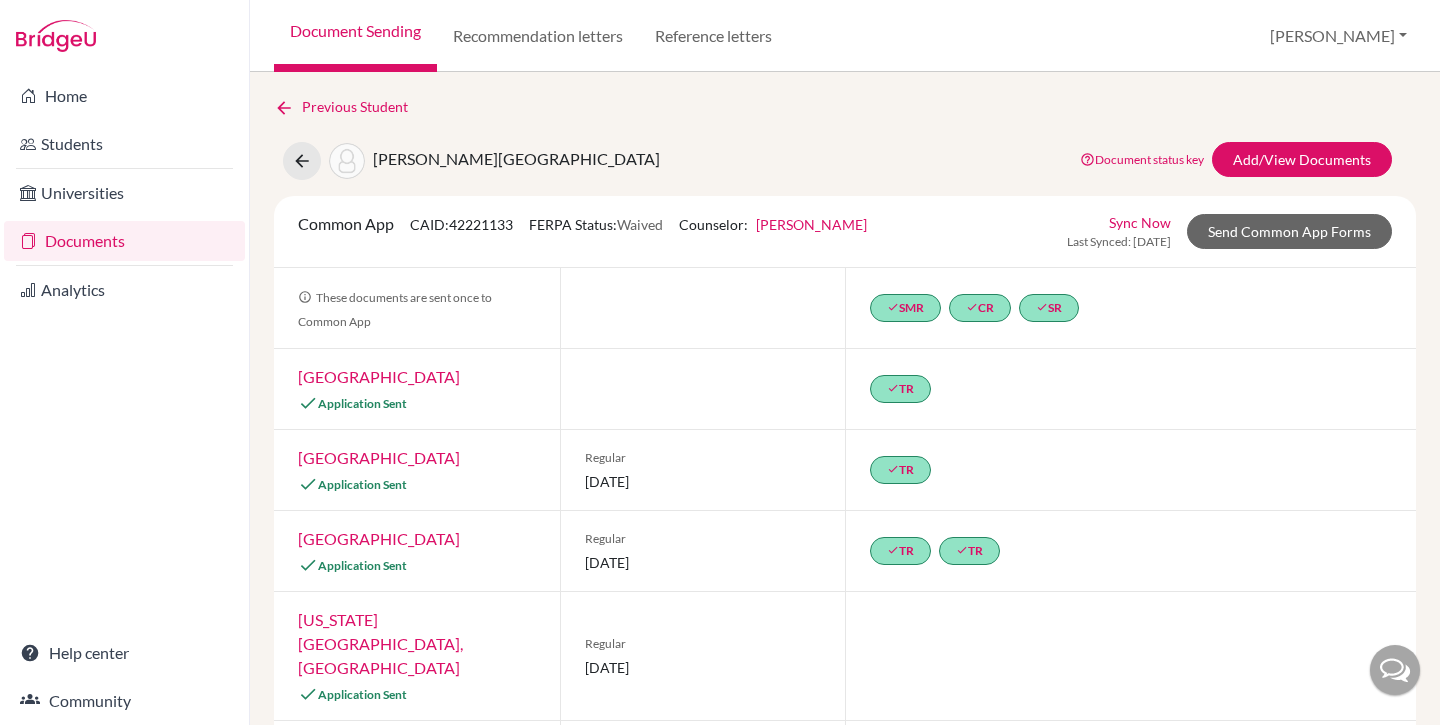 click on "Sync Now" at bounding box center (1140, 222) 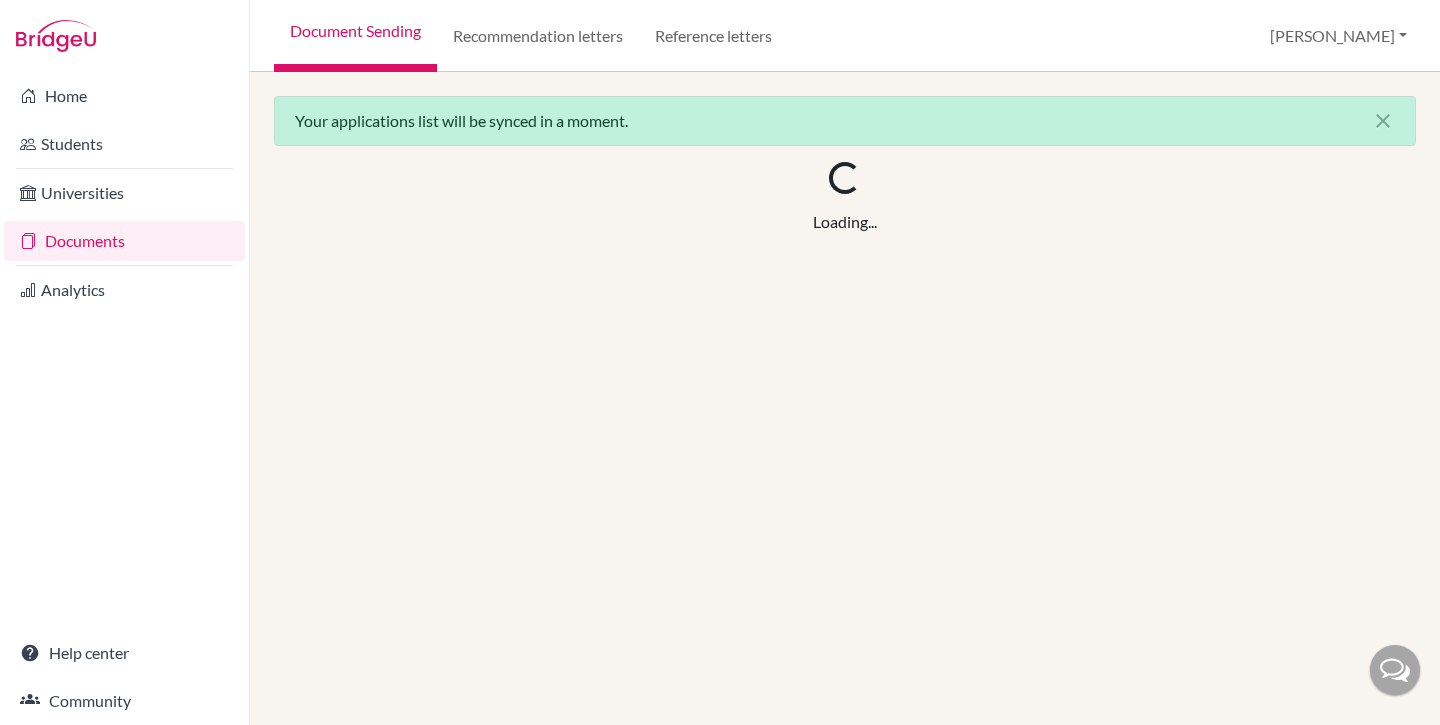 scroll, scrollTop: 0, scrollLeft: 0, axis: both 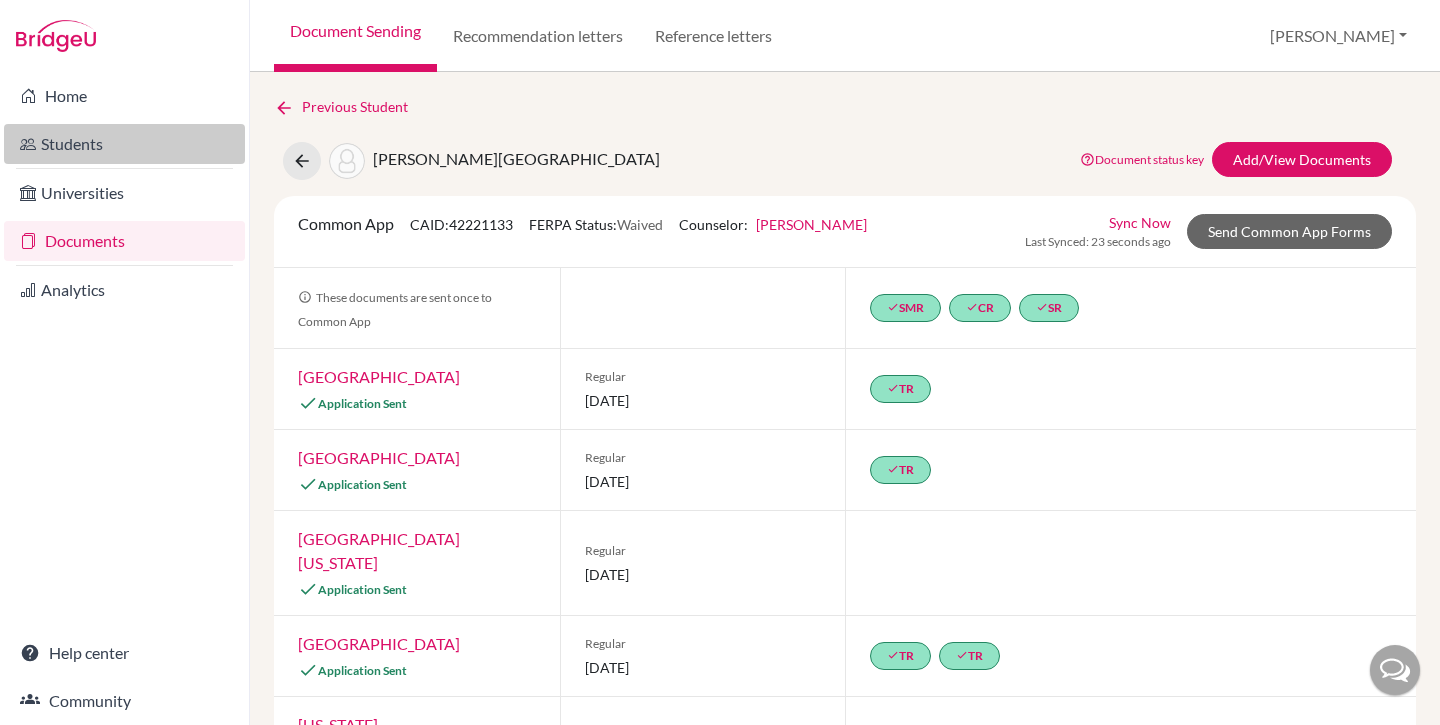 click on "Students" at bounding box center [124, 144] 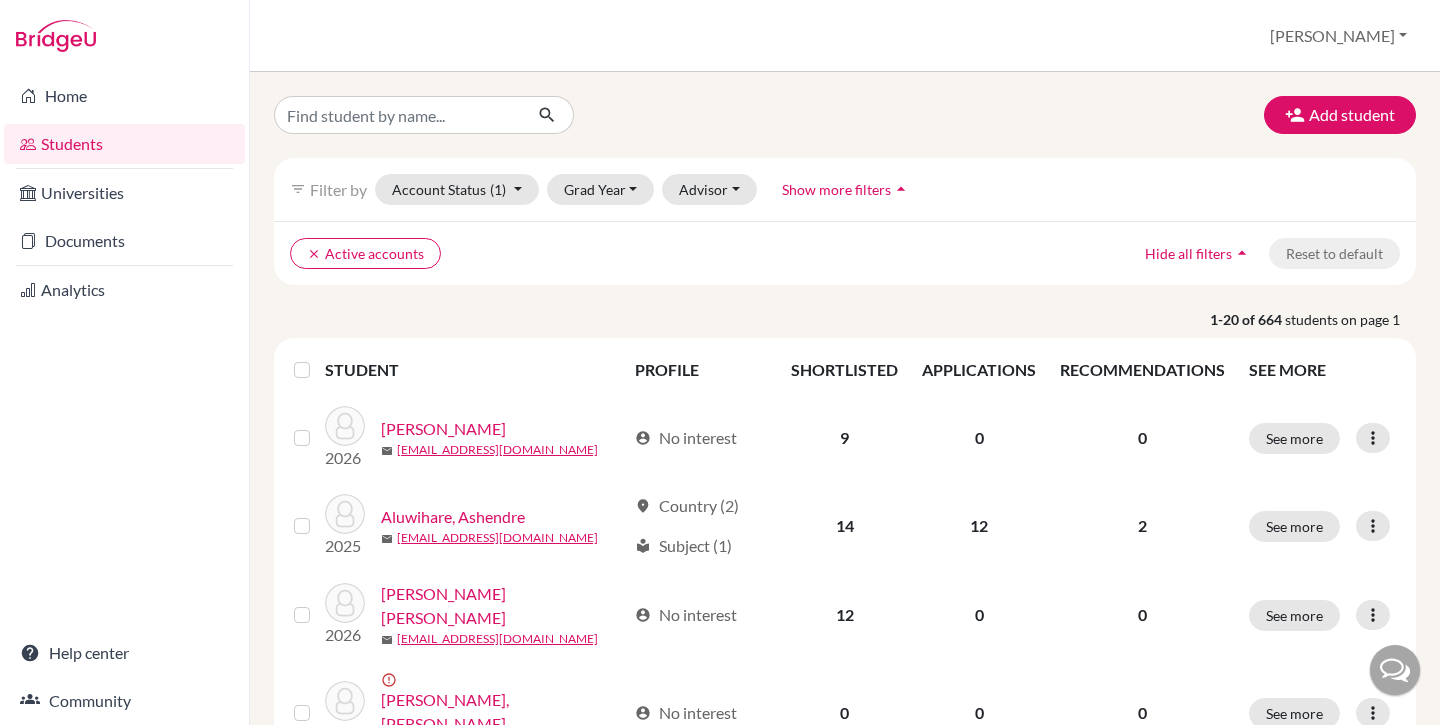 scroll, scrollTop: 0, scrollLeft: 0, axis: both 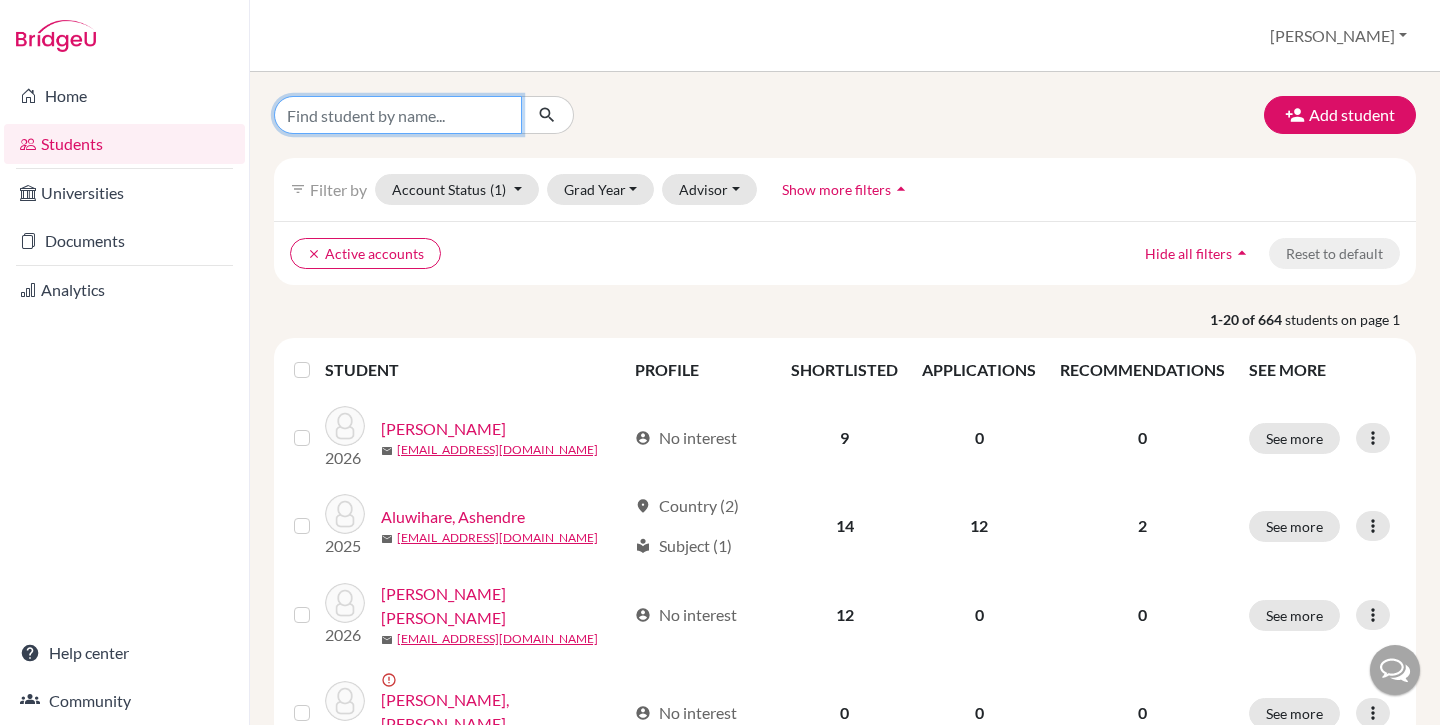 click at bounding box center (398, 115) 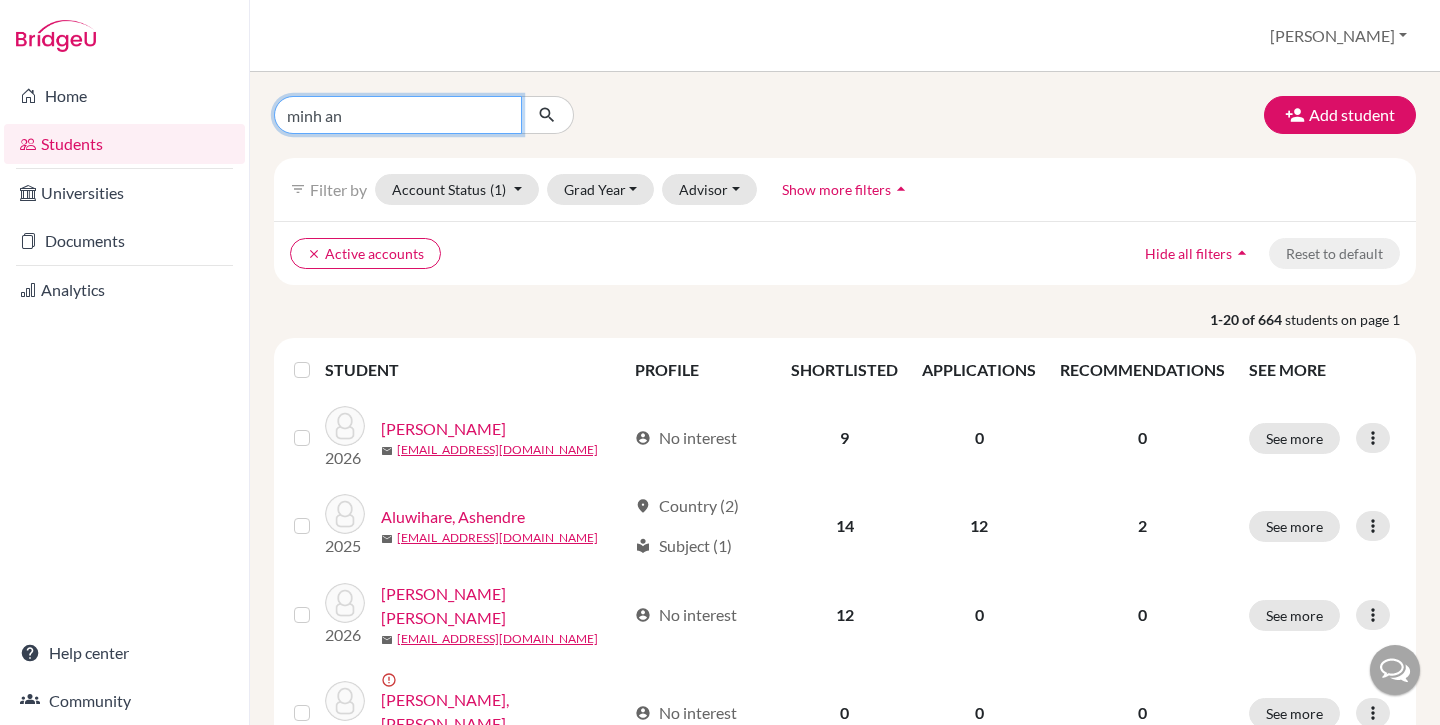 type on "[PERSON_NAME]" 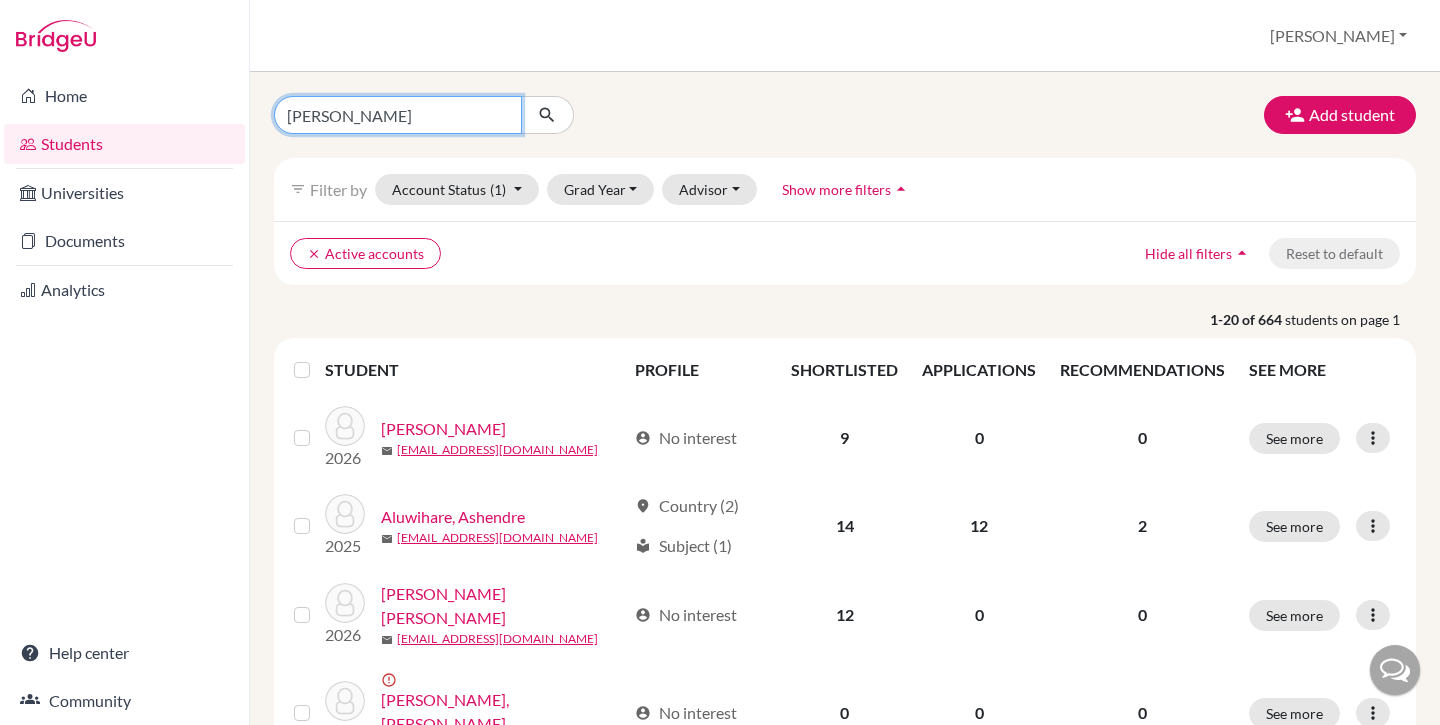 click at bounding box center (547, 115) 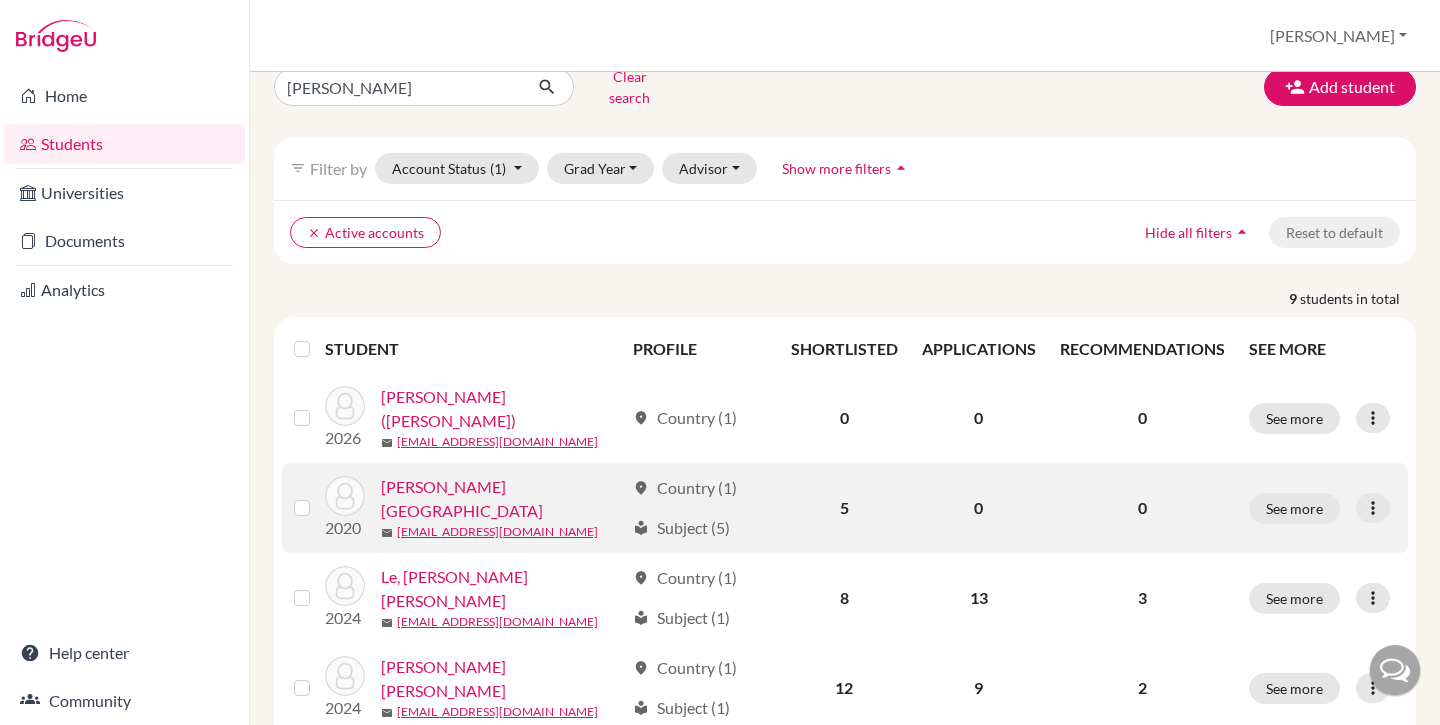 scroll, scrollTop: 0, scrollLeft: 0, axis: both 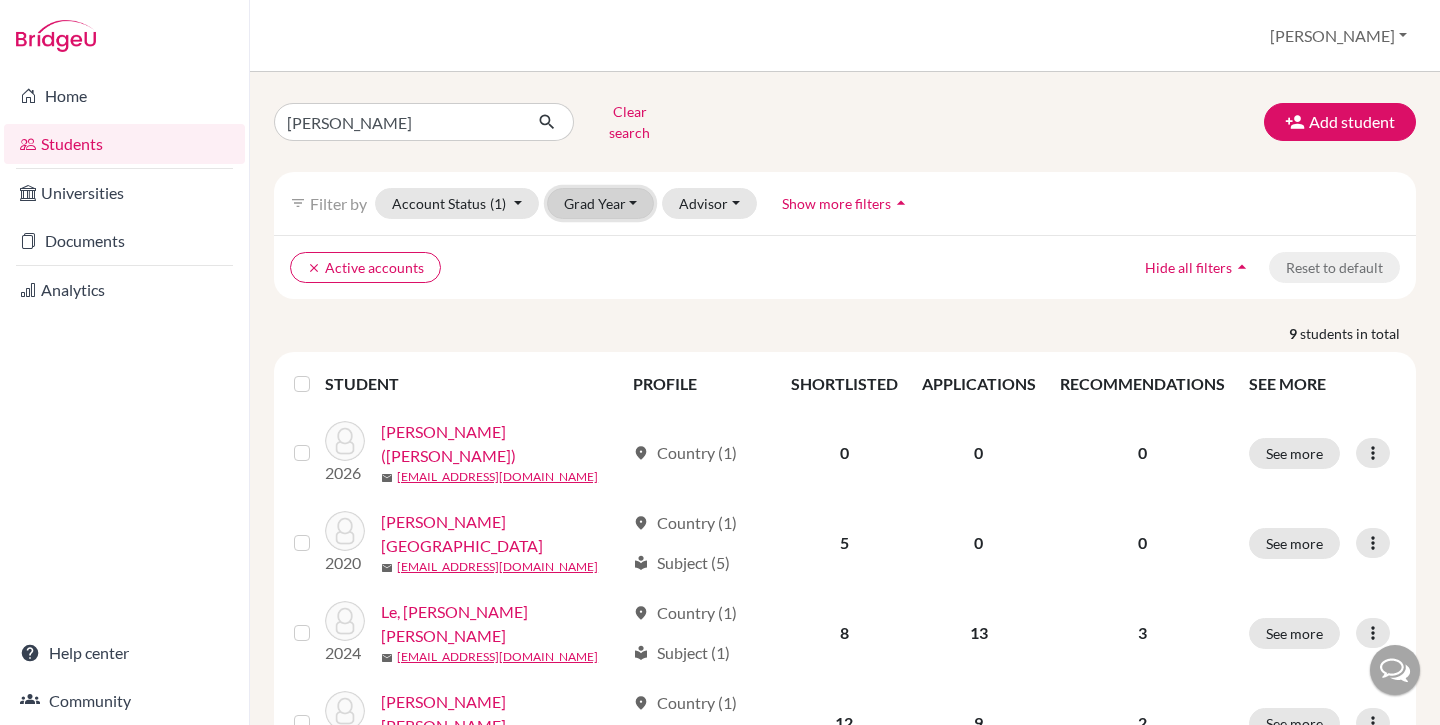 click on "Grad Year" at bounding box center [601, 203] 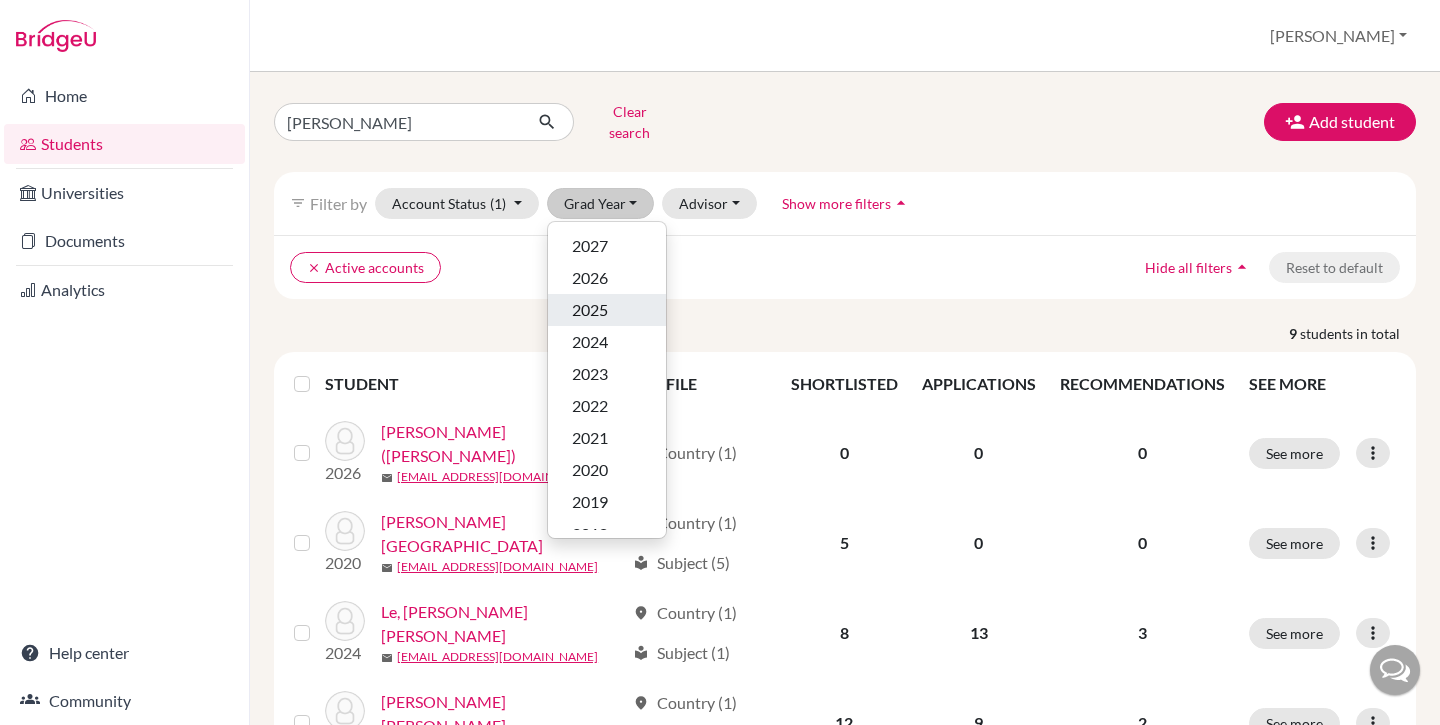 click on "2025" at bounding box center [590, 310] 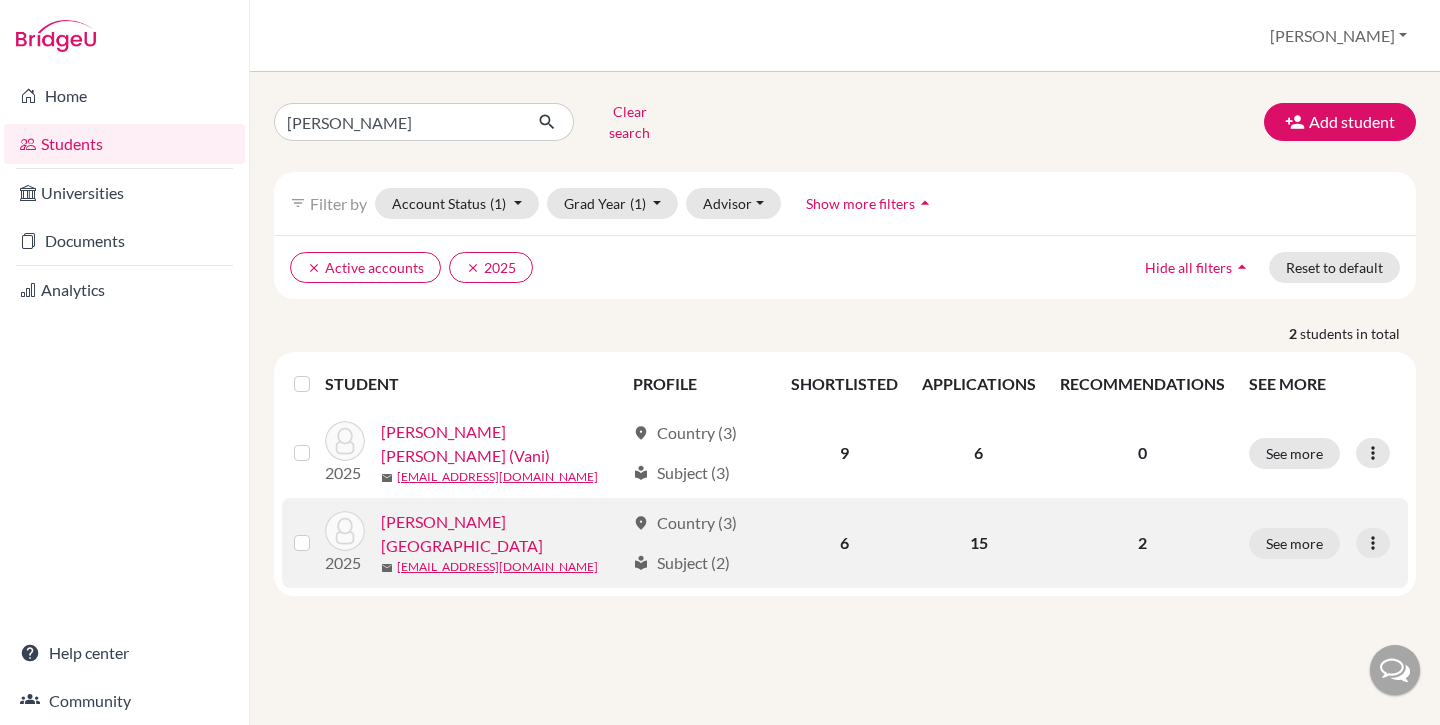 click on "[PERSON_NAME][GEOGRAPHIC_DATA]" at bounding box center (502, 534) 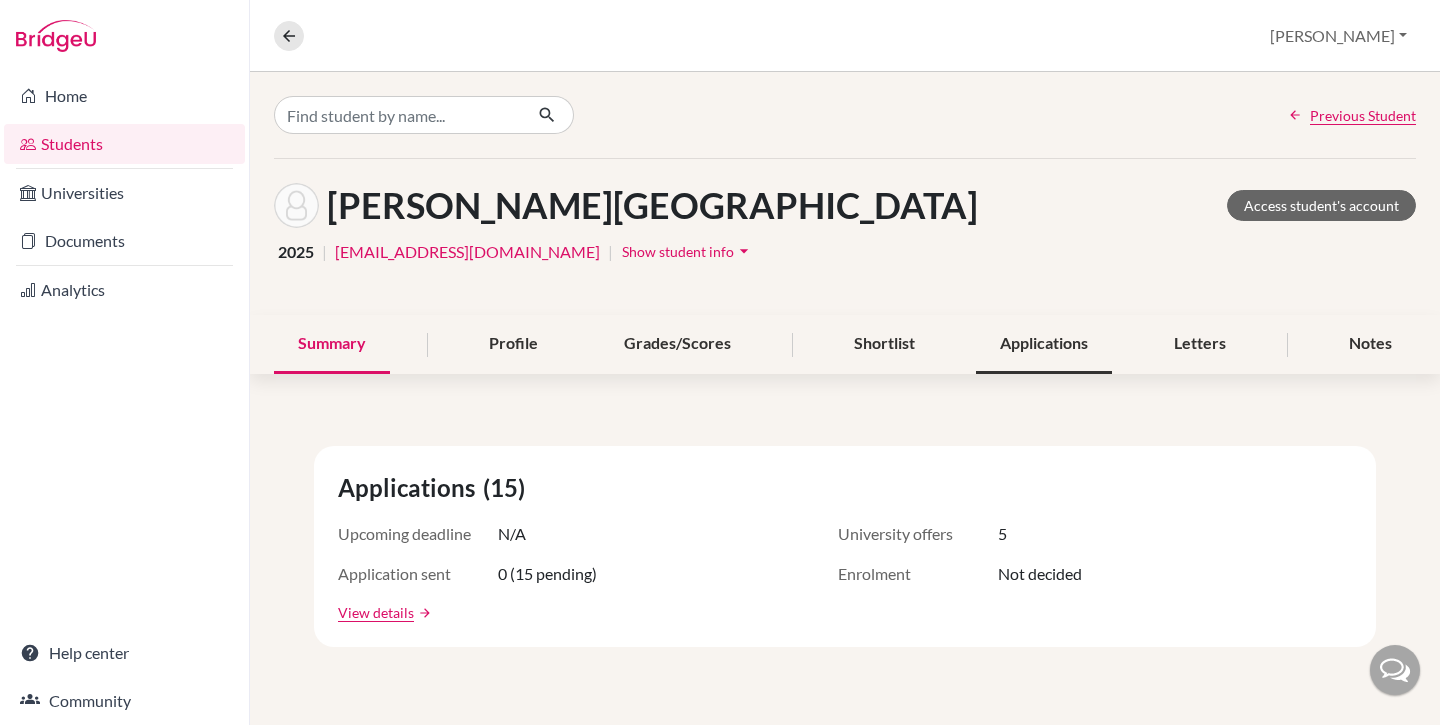 click on "Applications" at bounding box center (1044, 344) 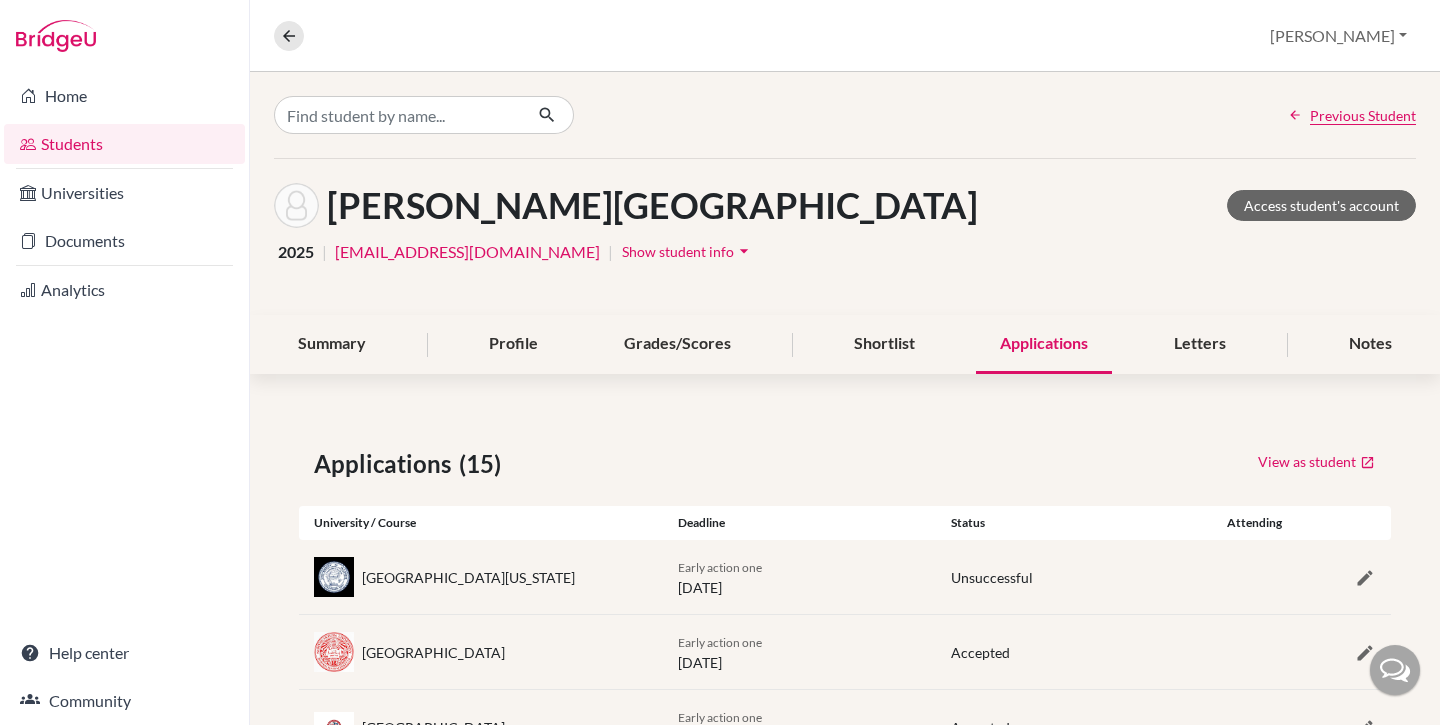 click on "Applications" at bounding box center [1044, 344] 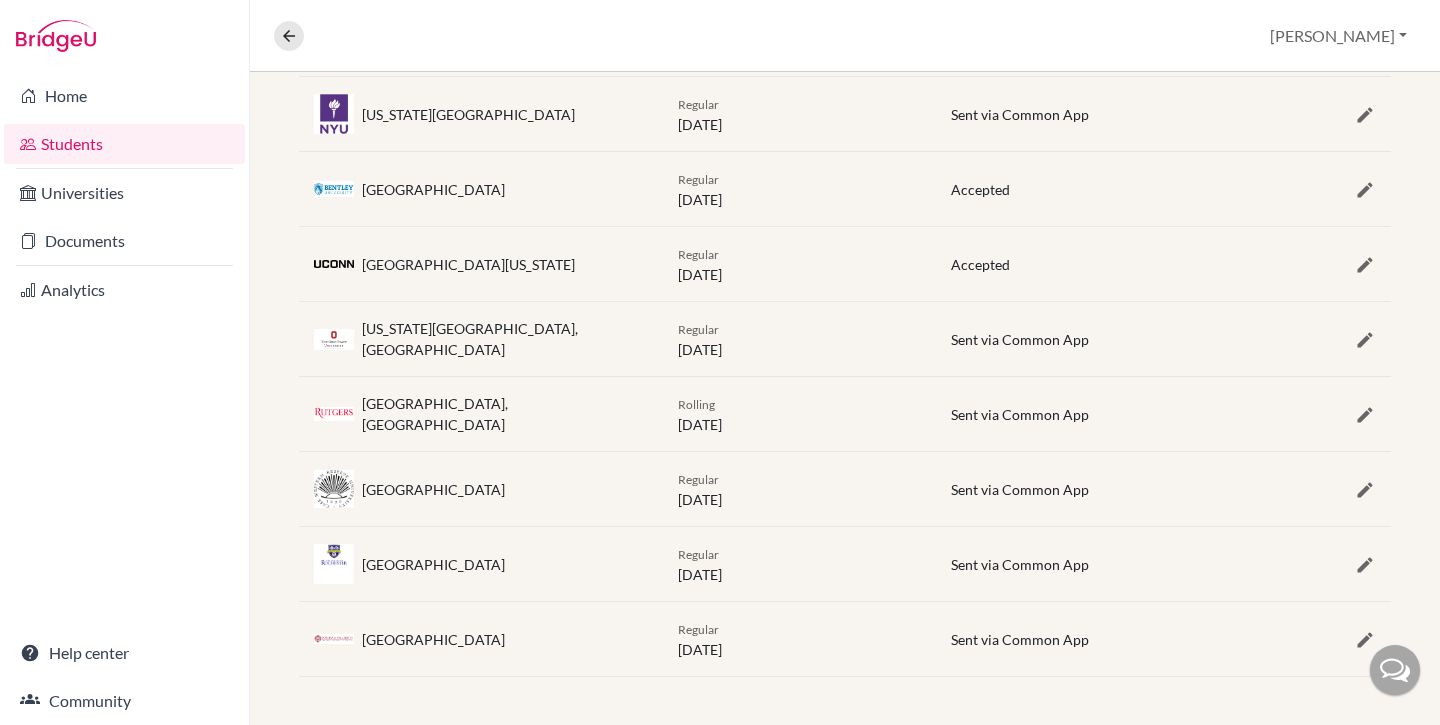 scroll, scrollTop: 0, scrollLeft: 0, axis: both 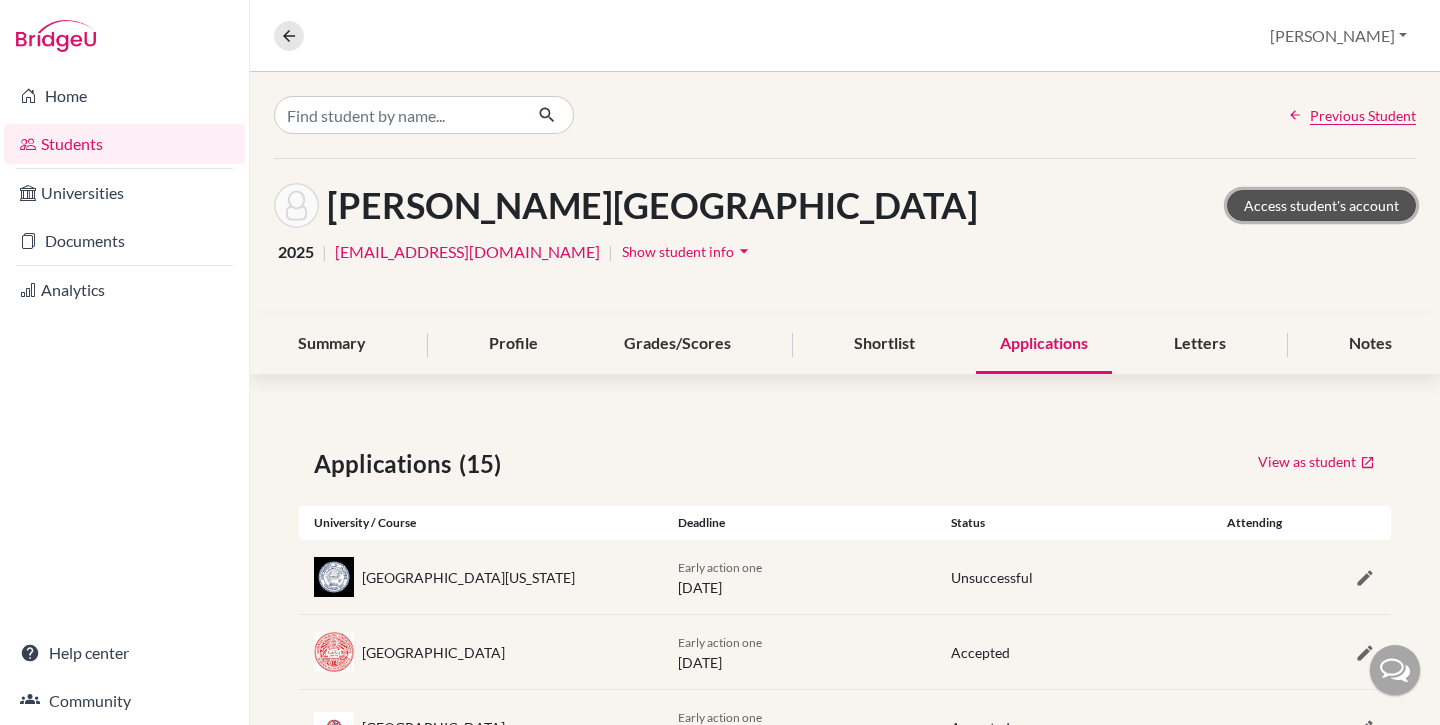click on "Access student's account" at bounding box center [1321, 205] 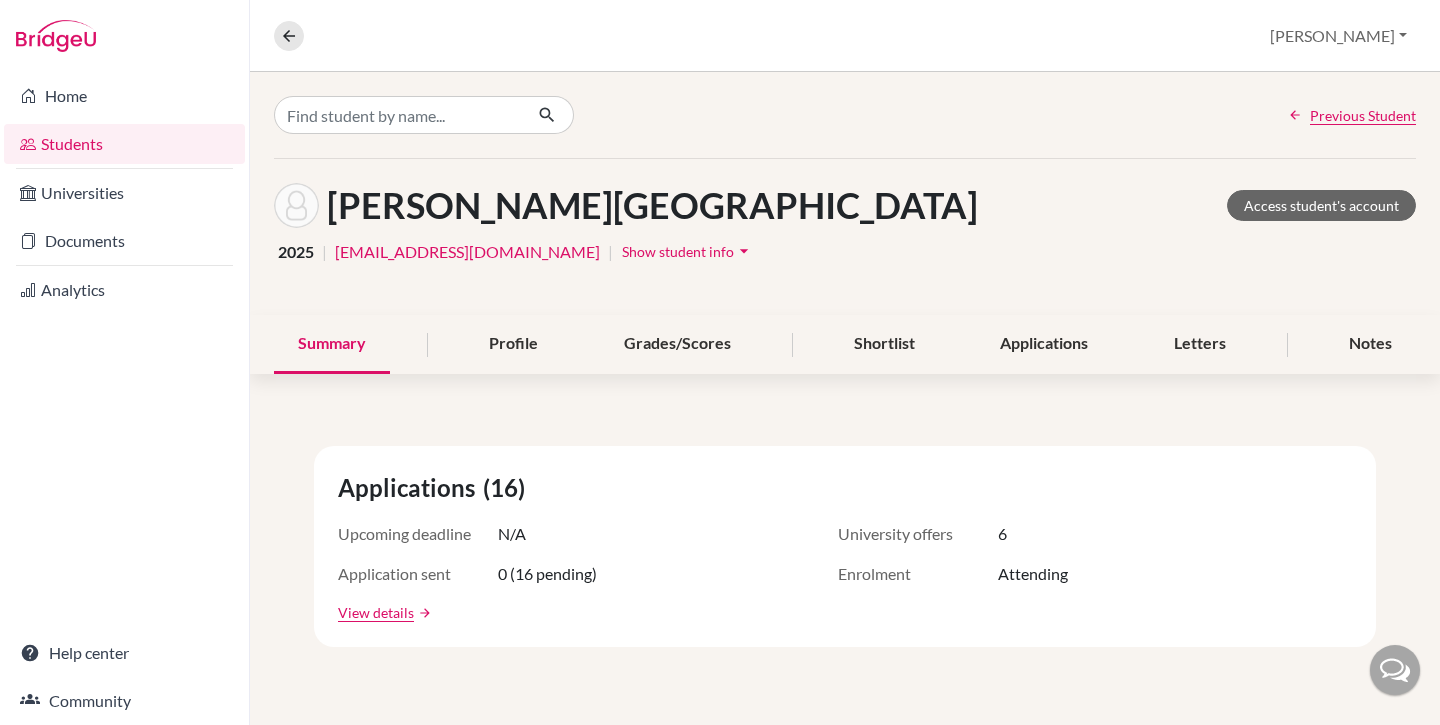 scroll, scrollTop: 0, scrollLeft: 0, axis: both 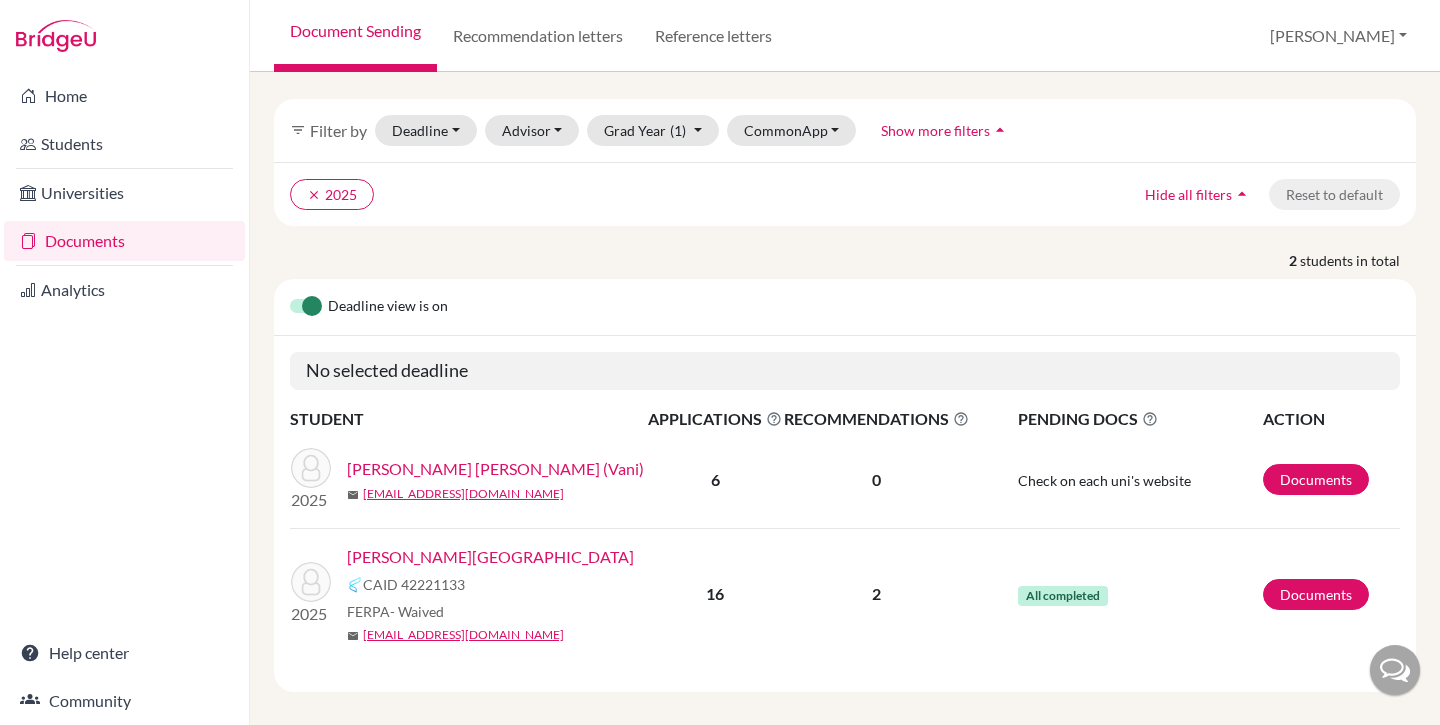 click on "[PERSON_NAME][GEOGRAPHIC_DATA]" at bounding box center (490, 557) 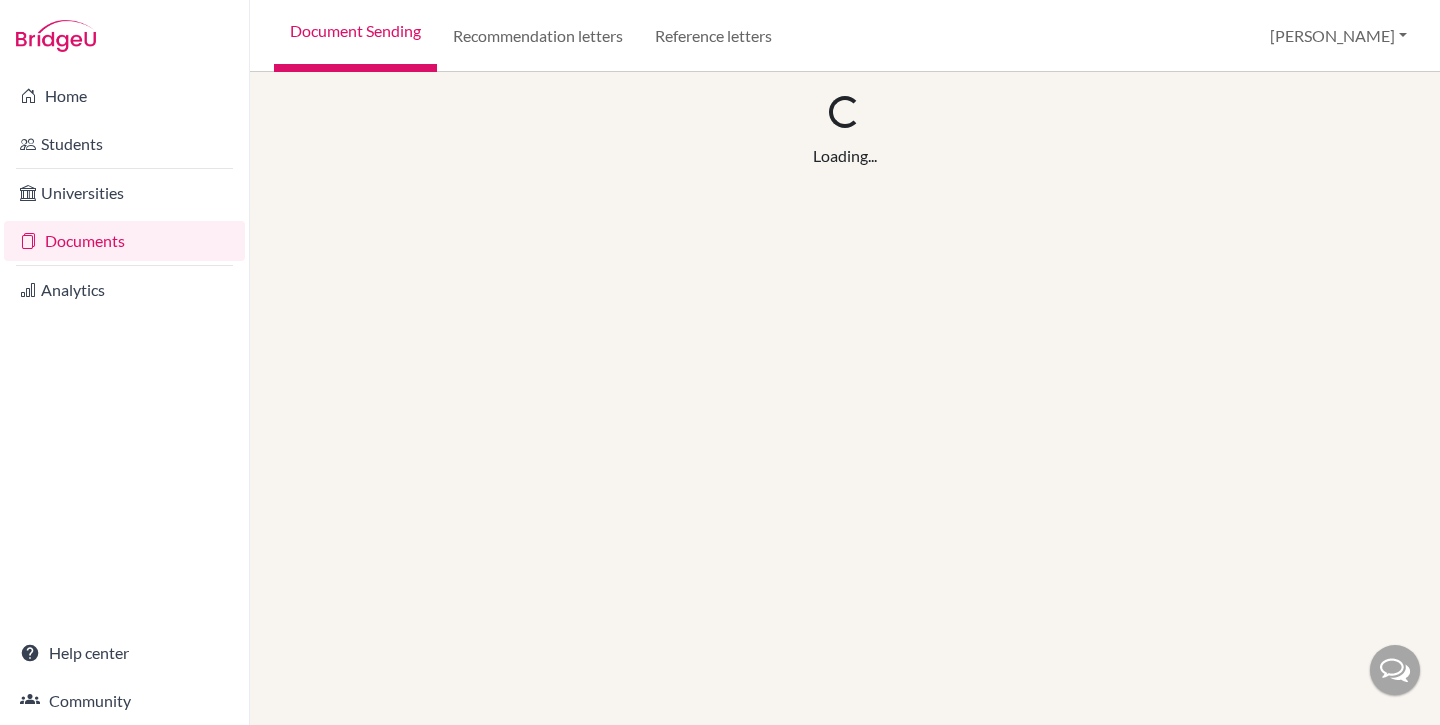 scroll, scrollTop: 0, scrollLeft: 0, axis: both 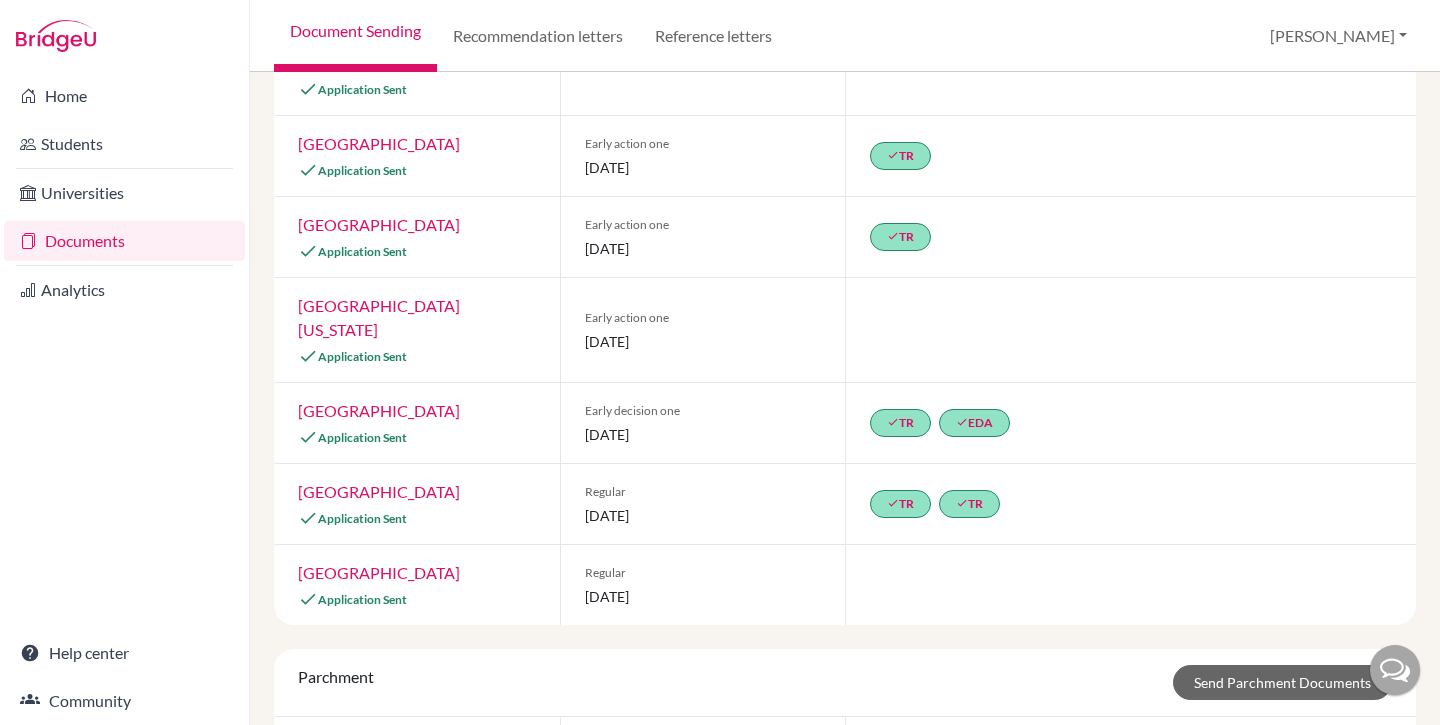click on "[GEOGRAPHIC_DATA][US_STATE]" at bounding box center [379, 756] 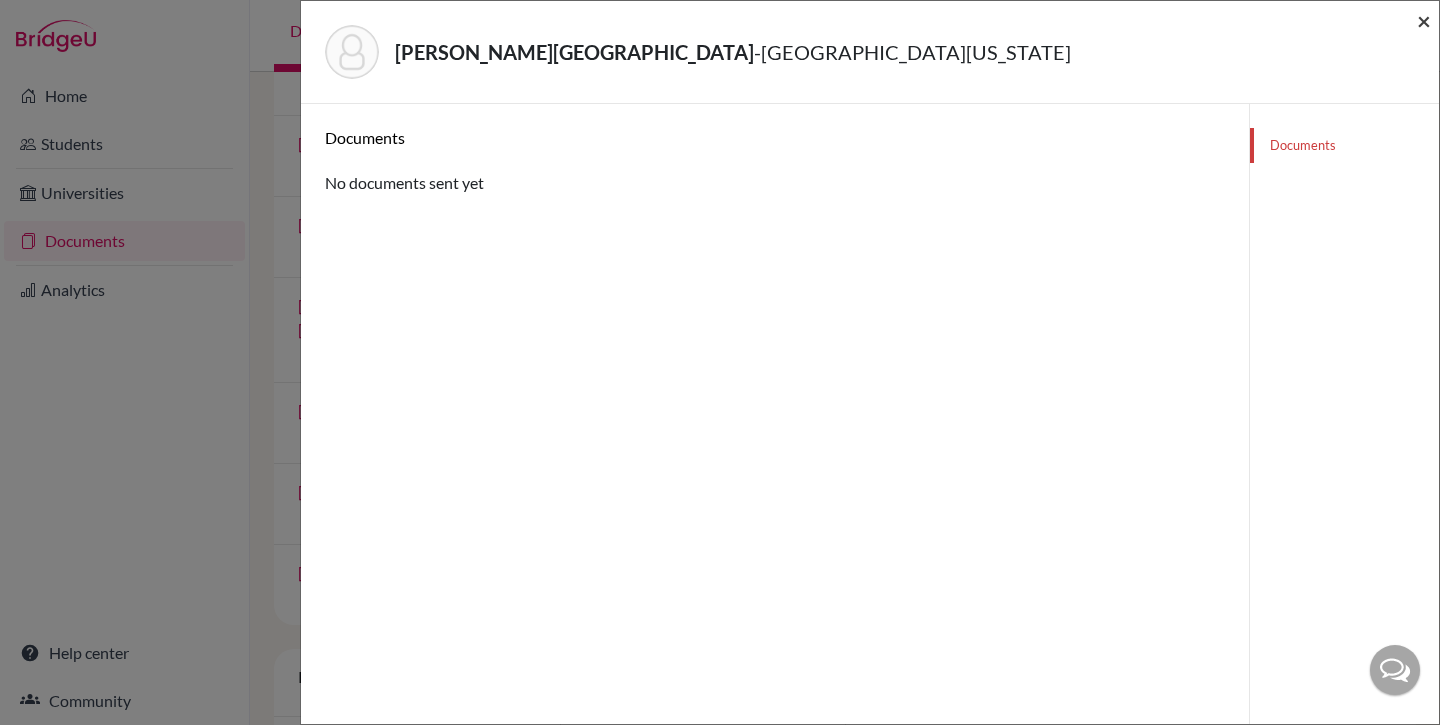 click on "×" at bounding box center (1424, 20) 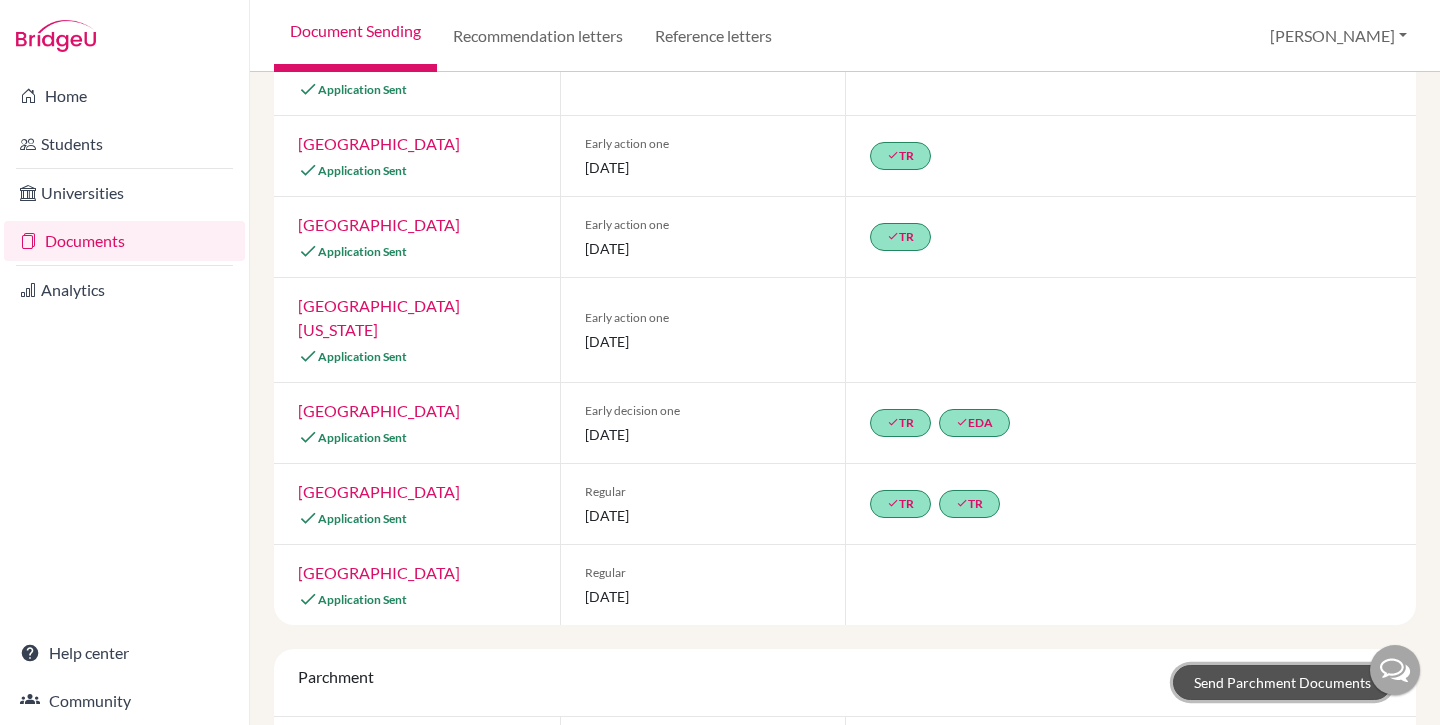 click on "Send Parchment Documents" 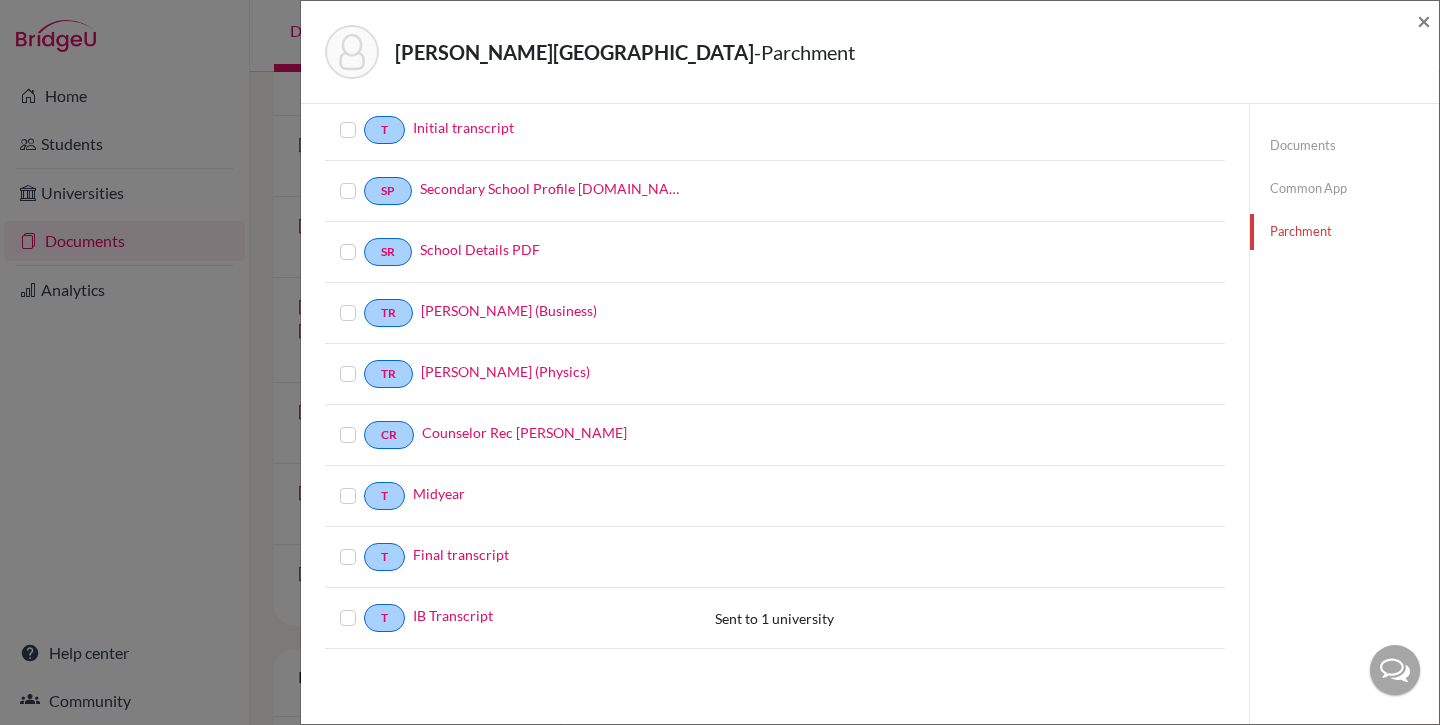 scroll, scrollTop: 0, scrollLeft: 0, axis: both 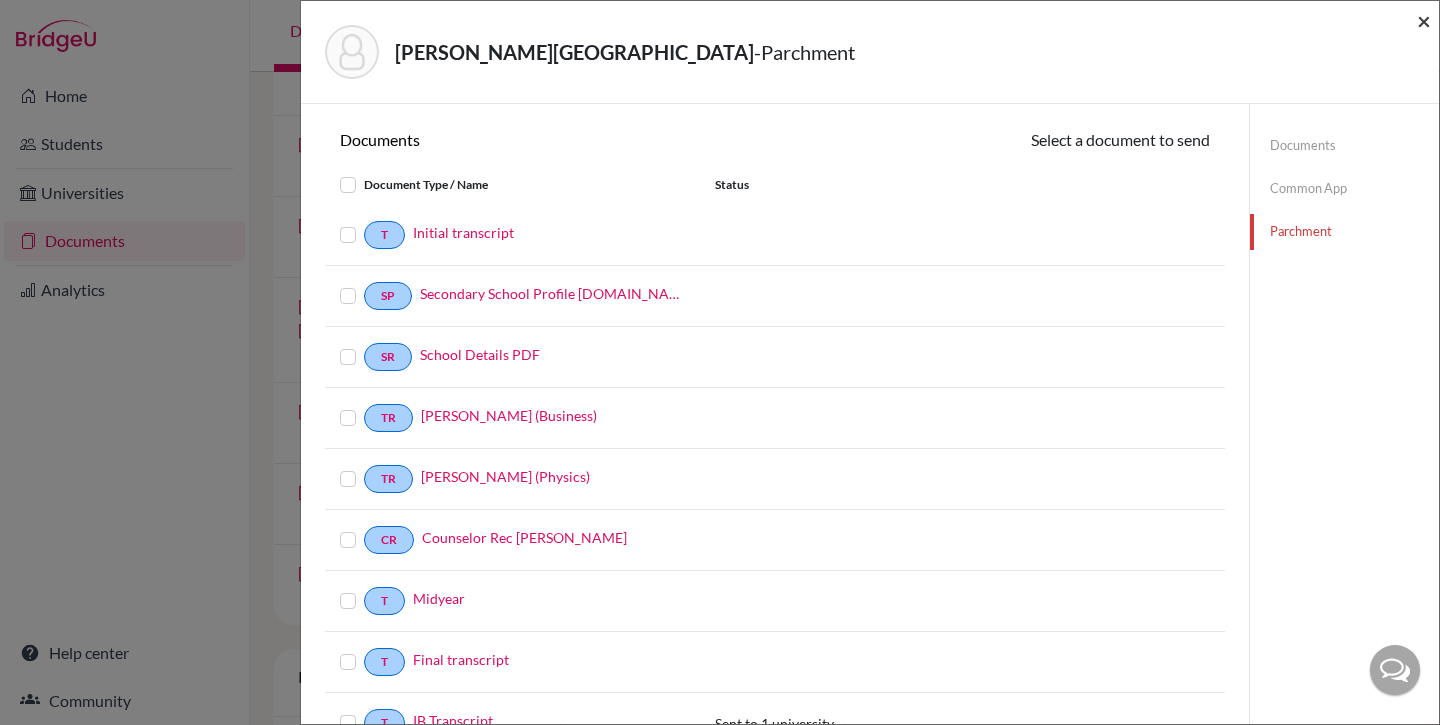 click on "×" at bounding box center (1424, 20) 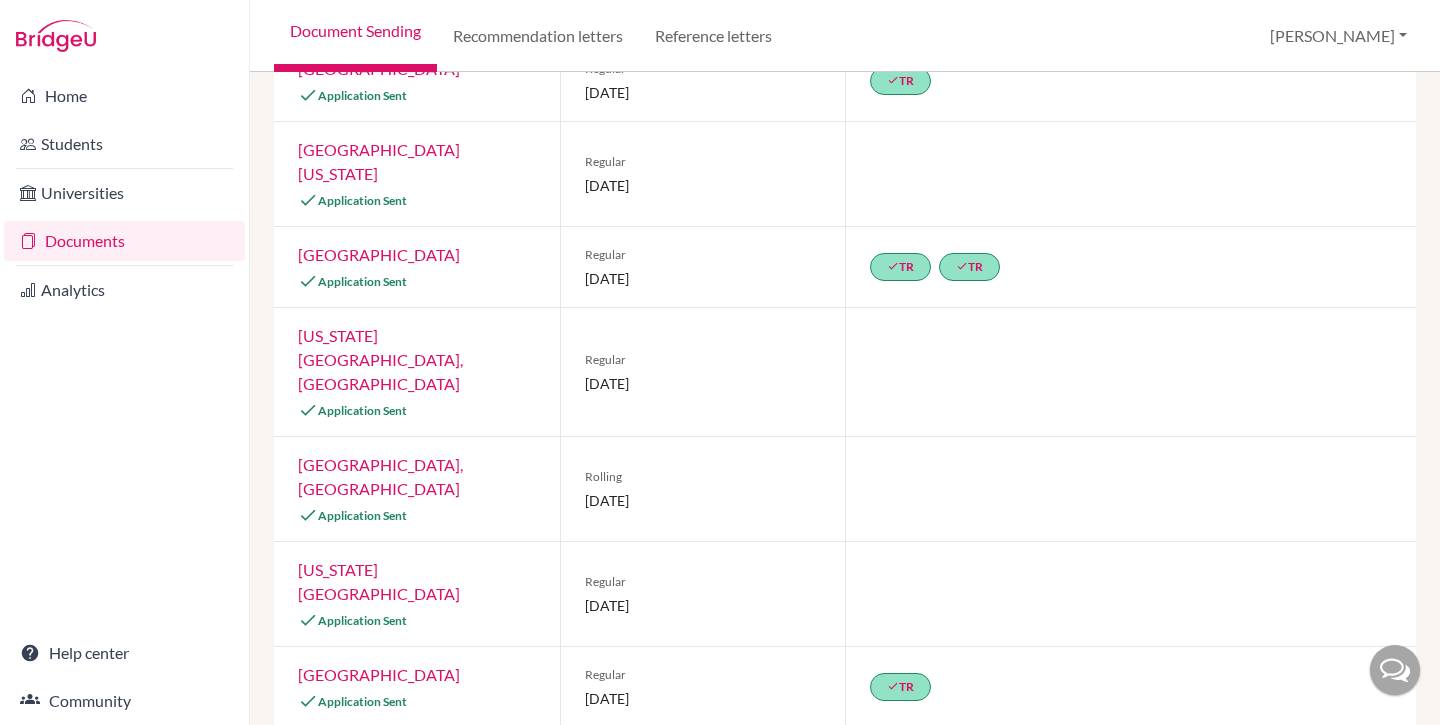 scroll, scrollTop: 0, scrollLeft: 0, axis: both 